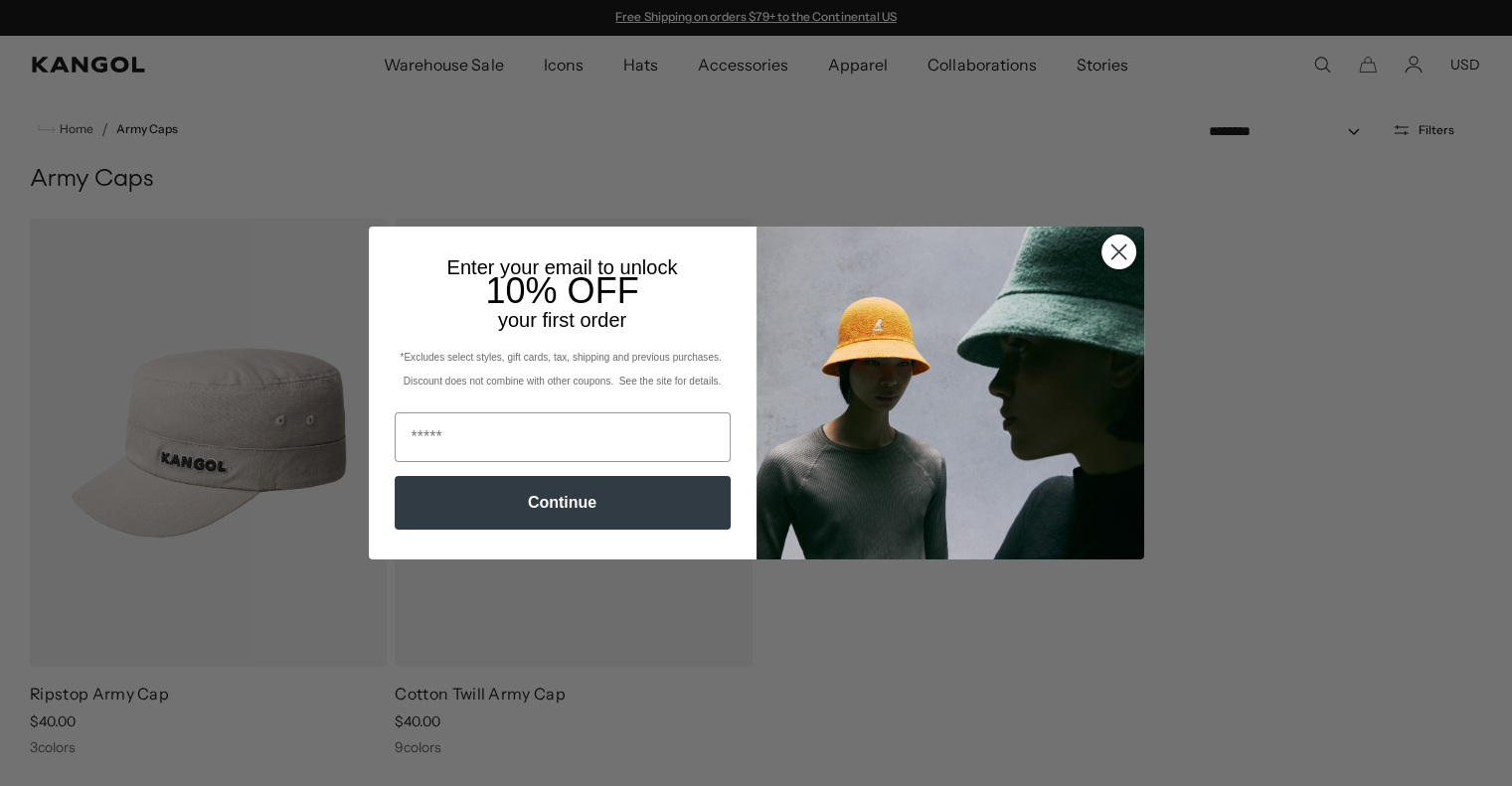 scroll, scrollTop: 0, scrollLeft: 0, axis: both 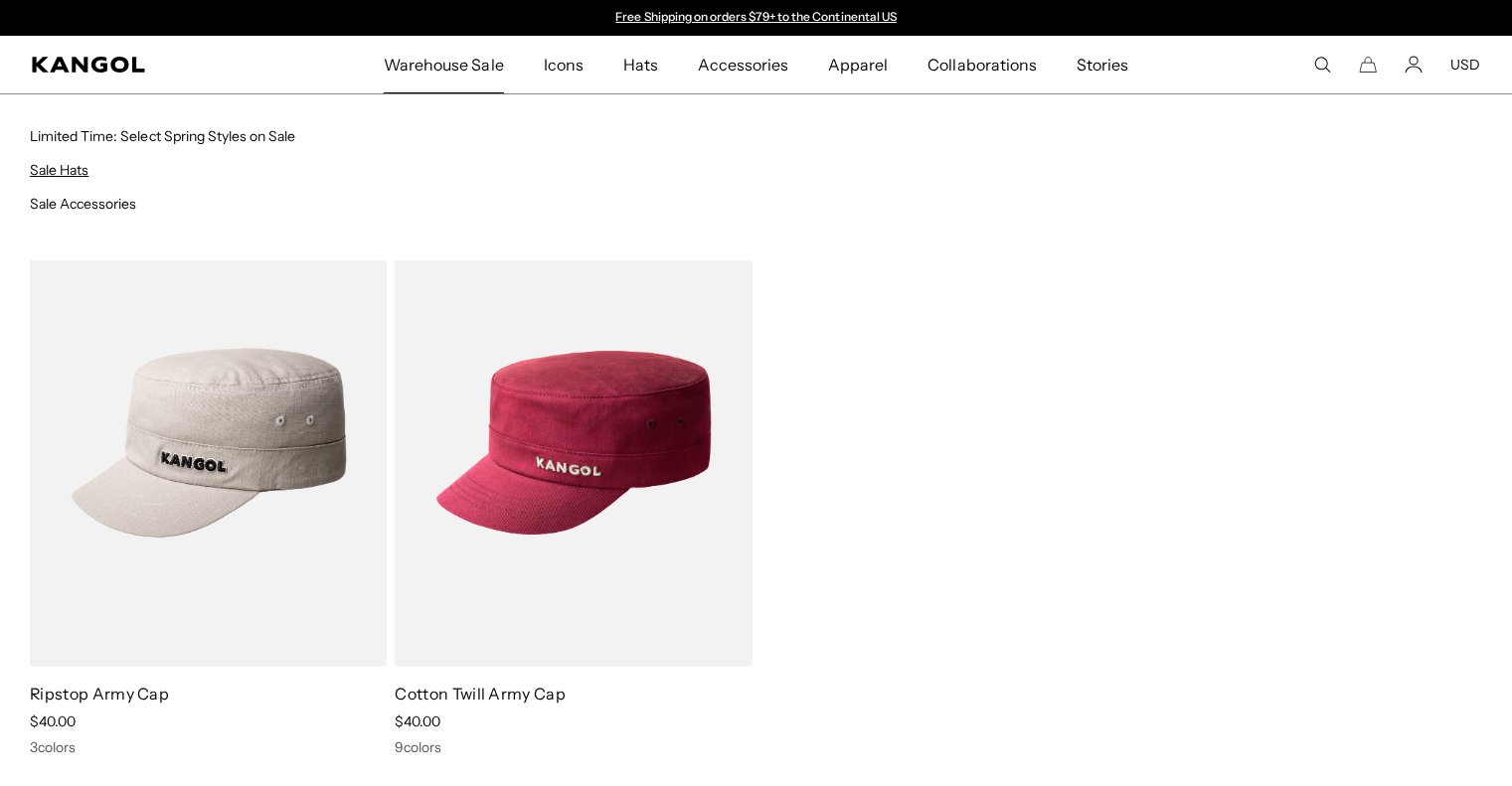 click on "Sale Hats" at bounding box center [59, 170] 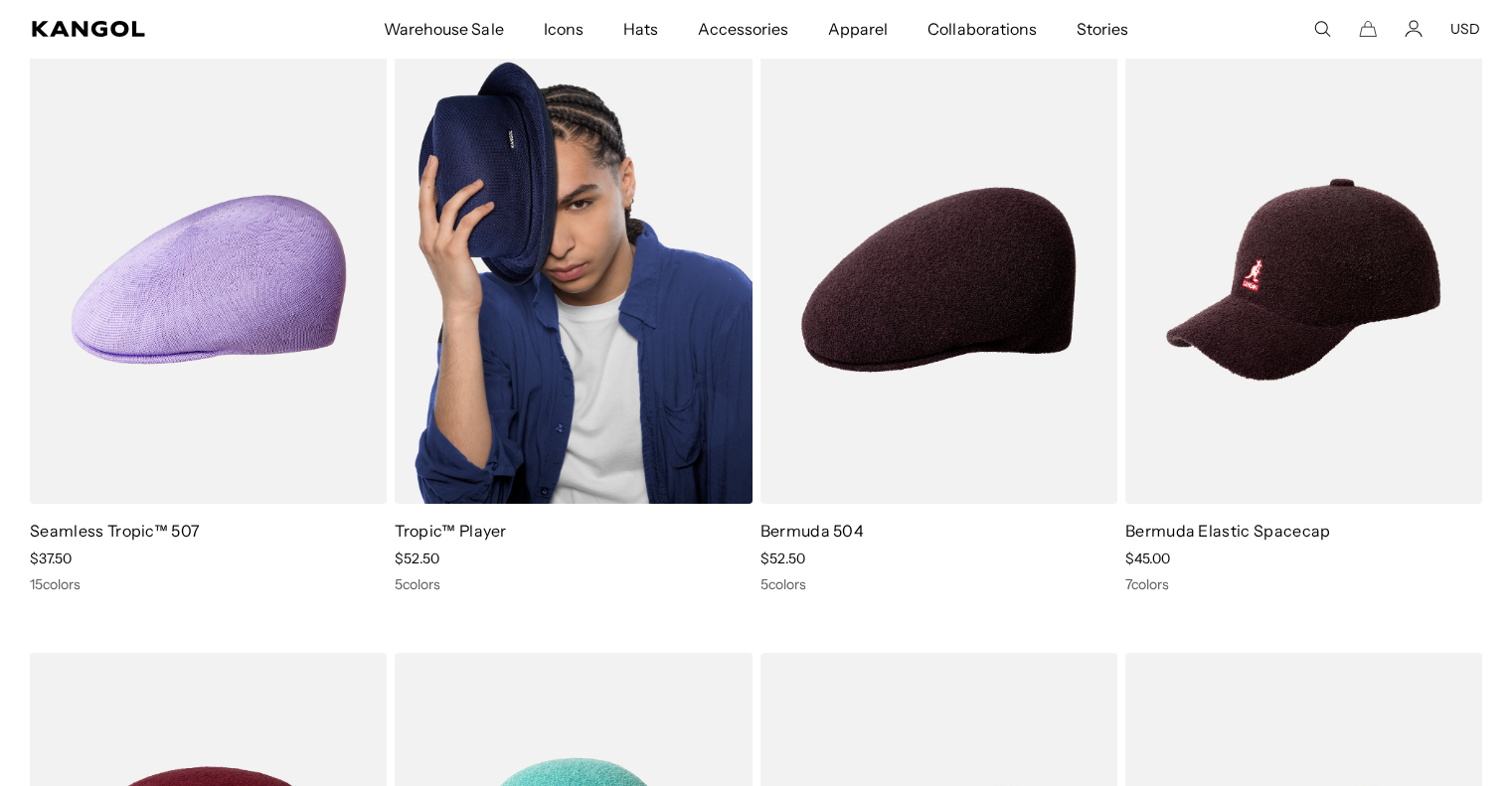 scroll, scrollTop: 169, scrollLeft: 0, axis: vertical 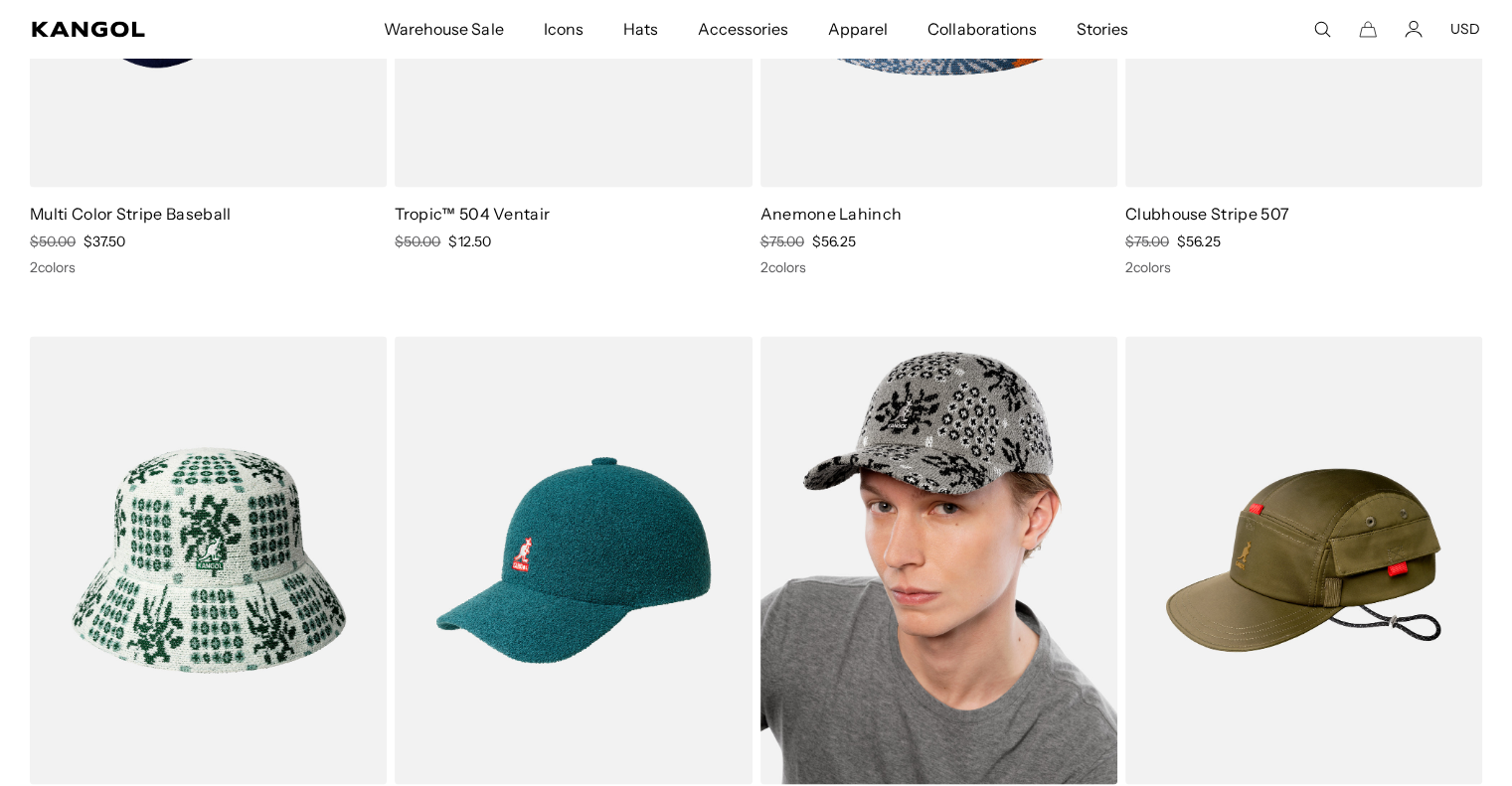 click at bounding box center (938, 559) 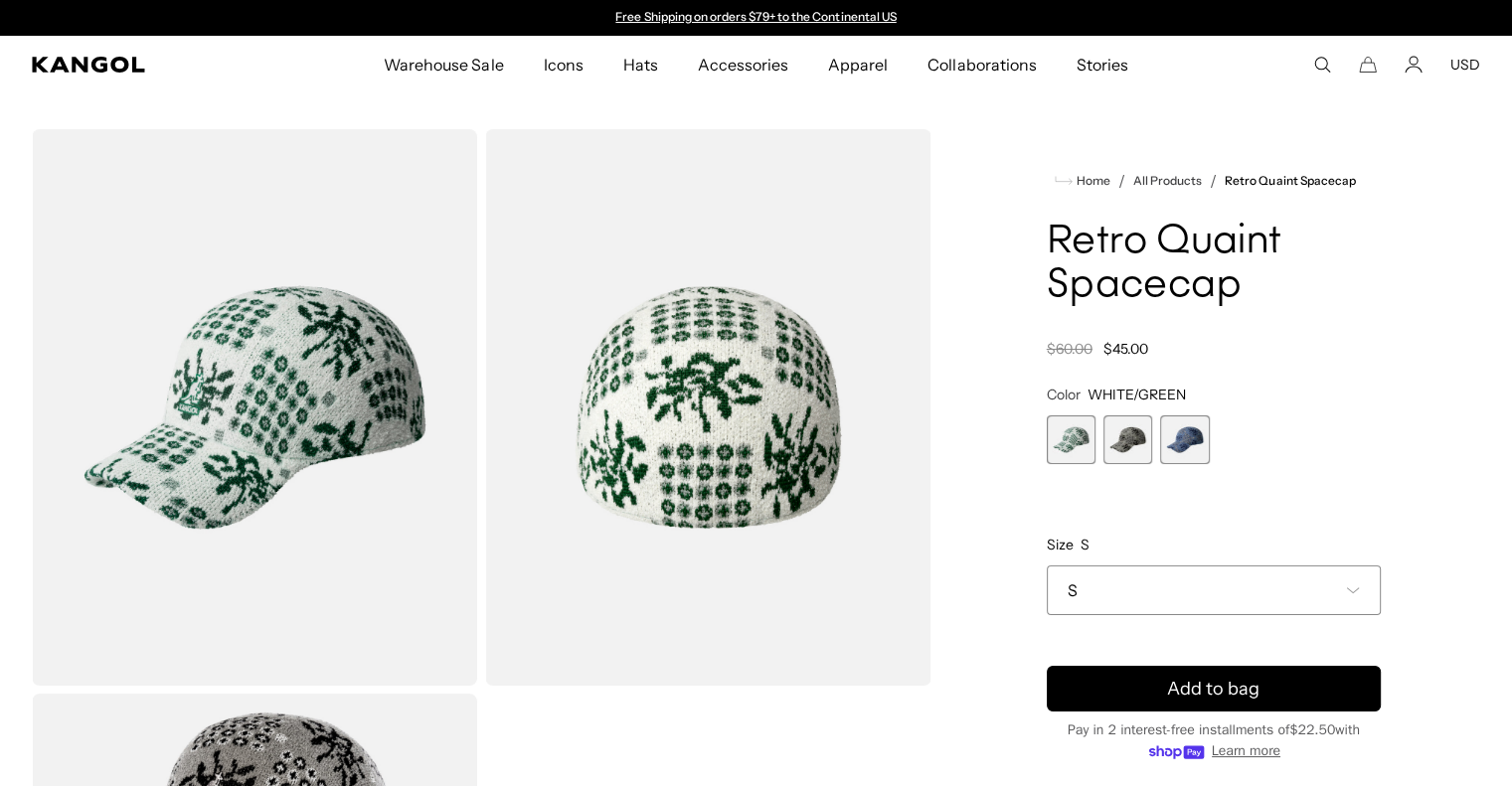 scroll, scrollTop: 0, scrollLeft: 0, axis: both 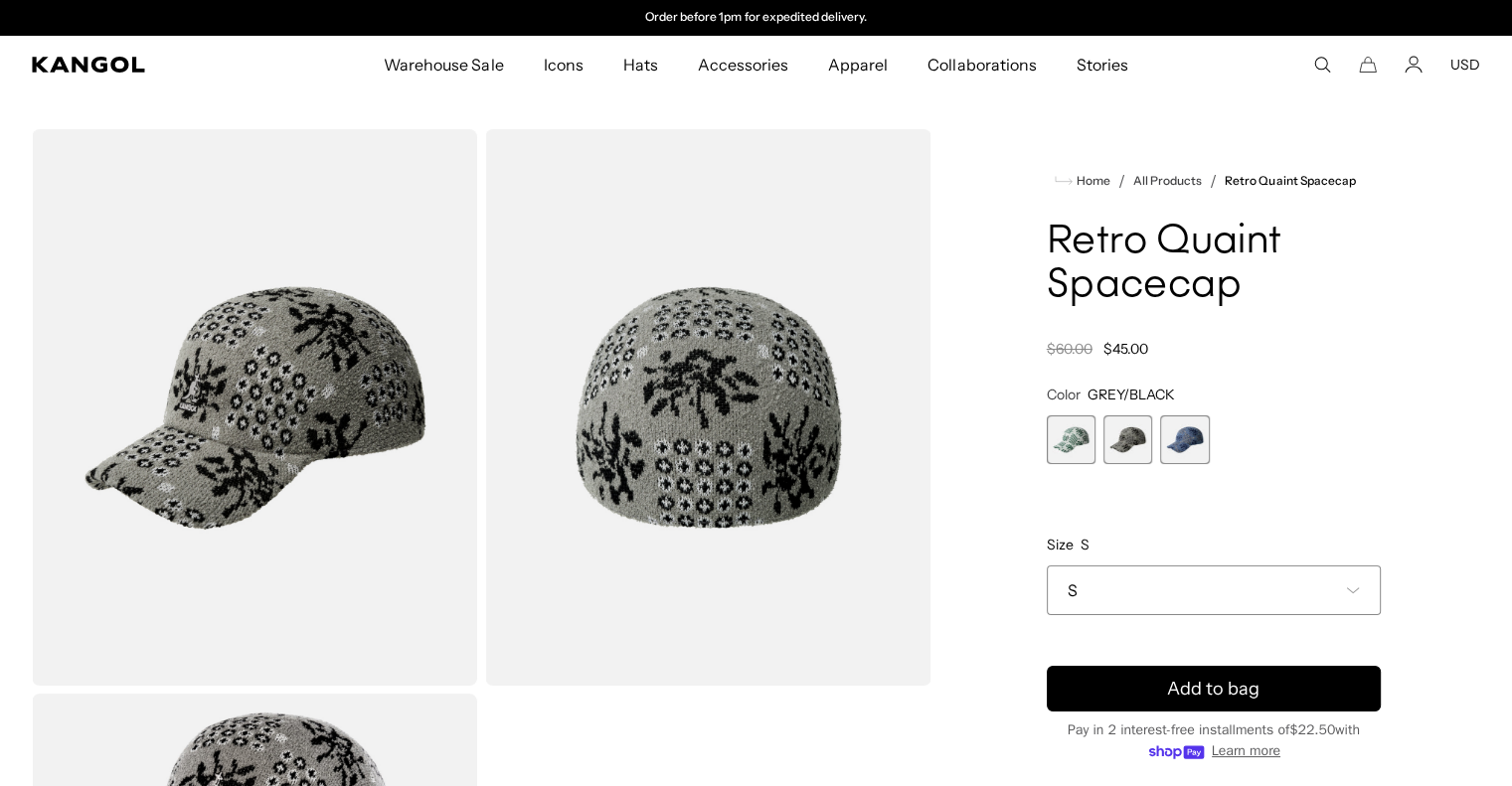 click on "S" at bounding box center [1214, 590] 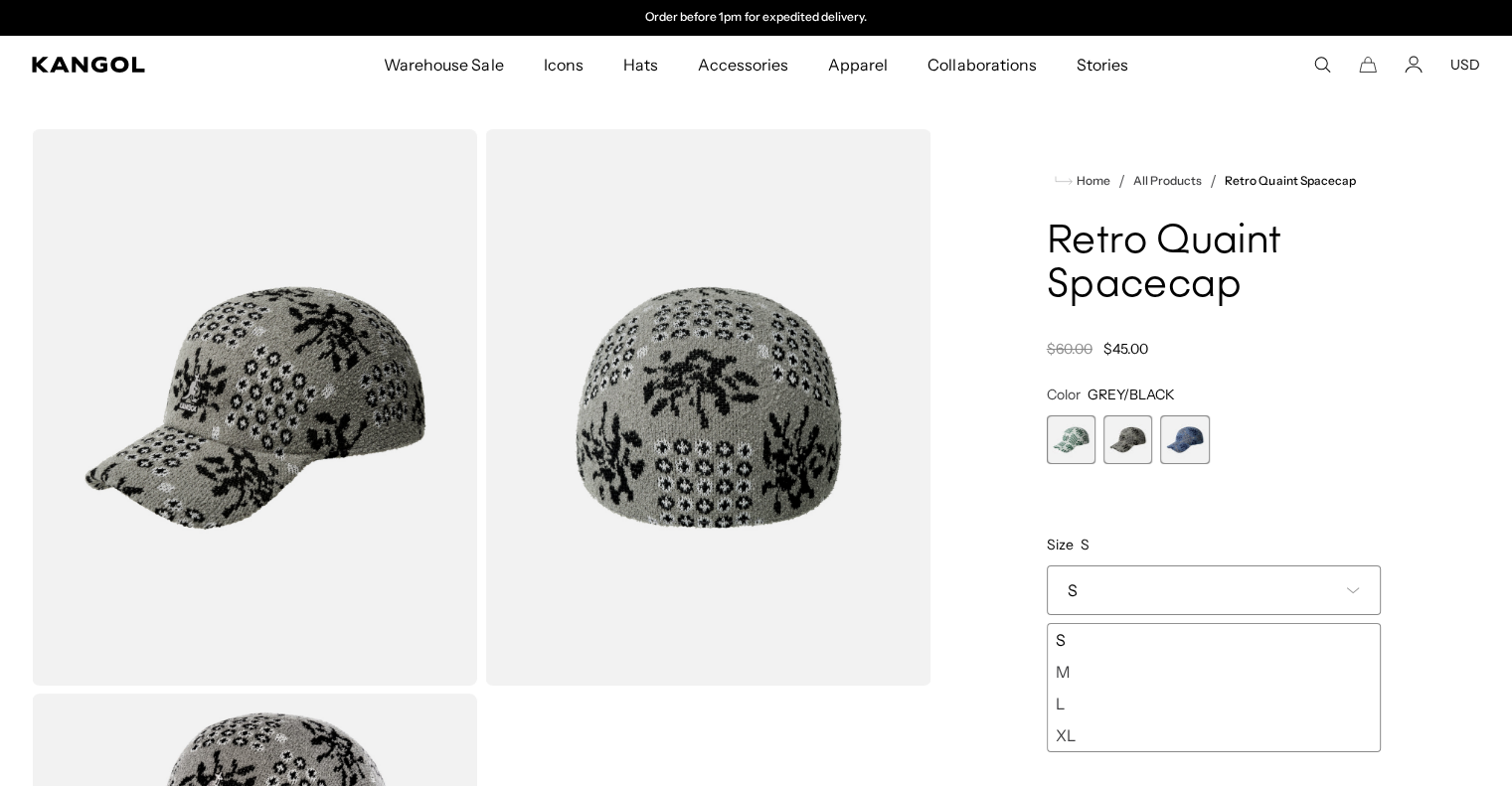 click on "L" at bounding box center (1214, 704) 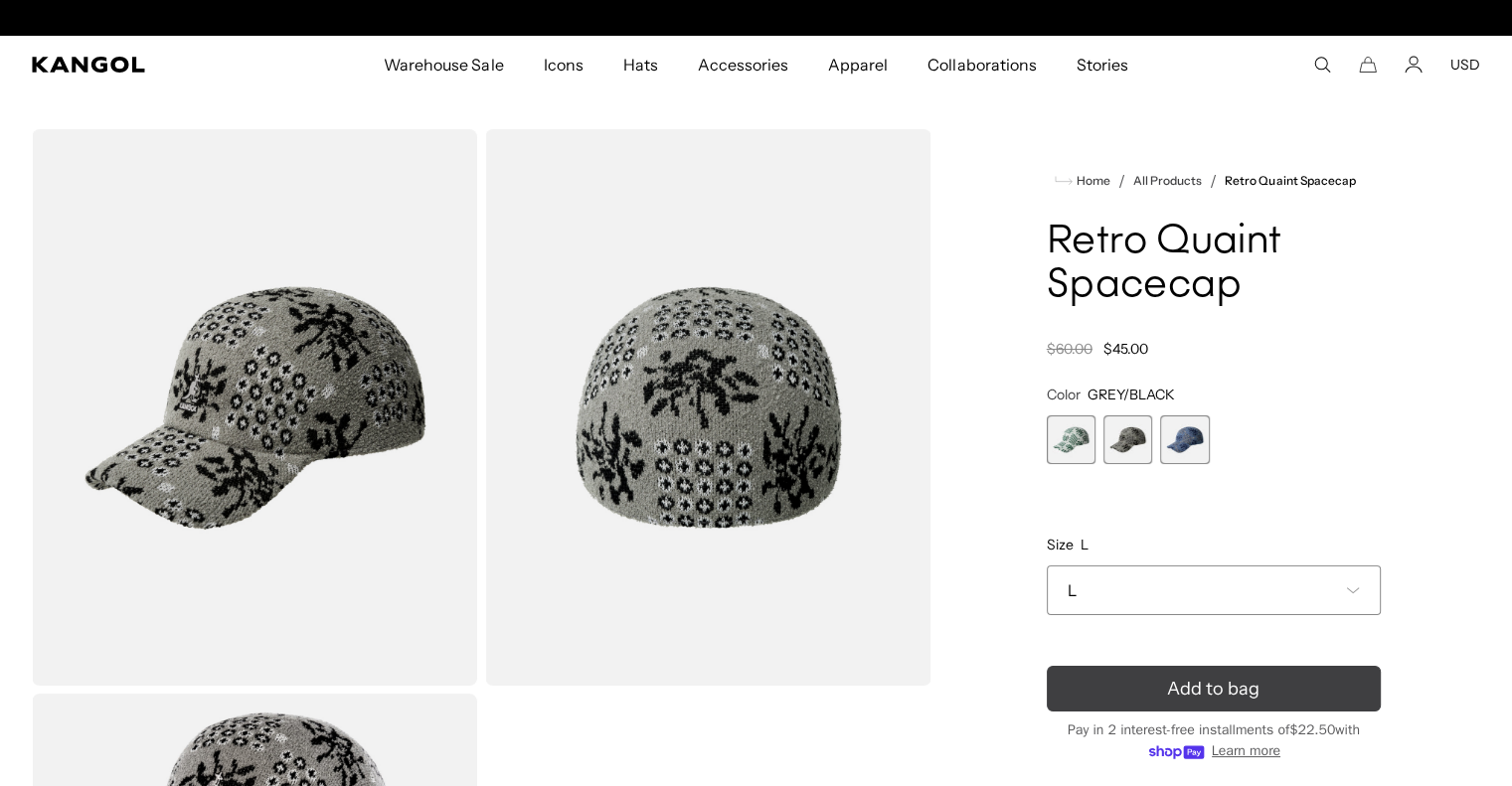 scroll, scrollTop: 0, scrollLeft: 0, axis: both 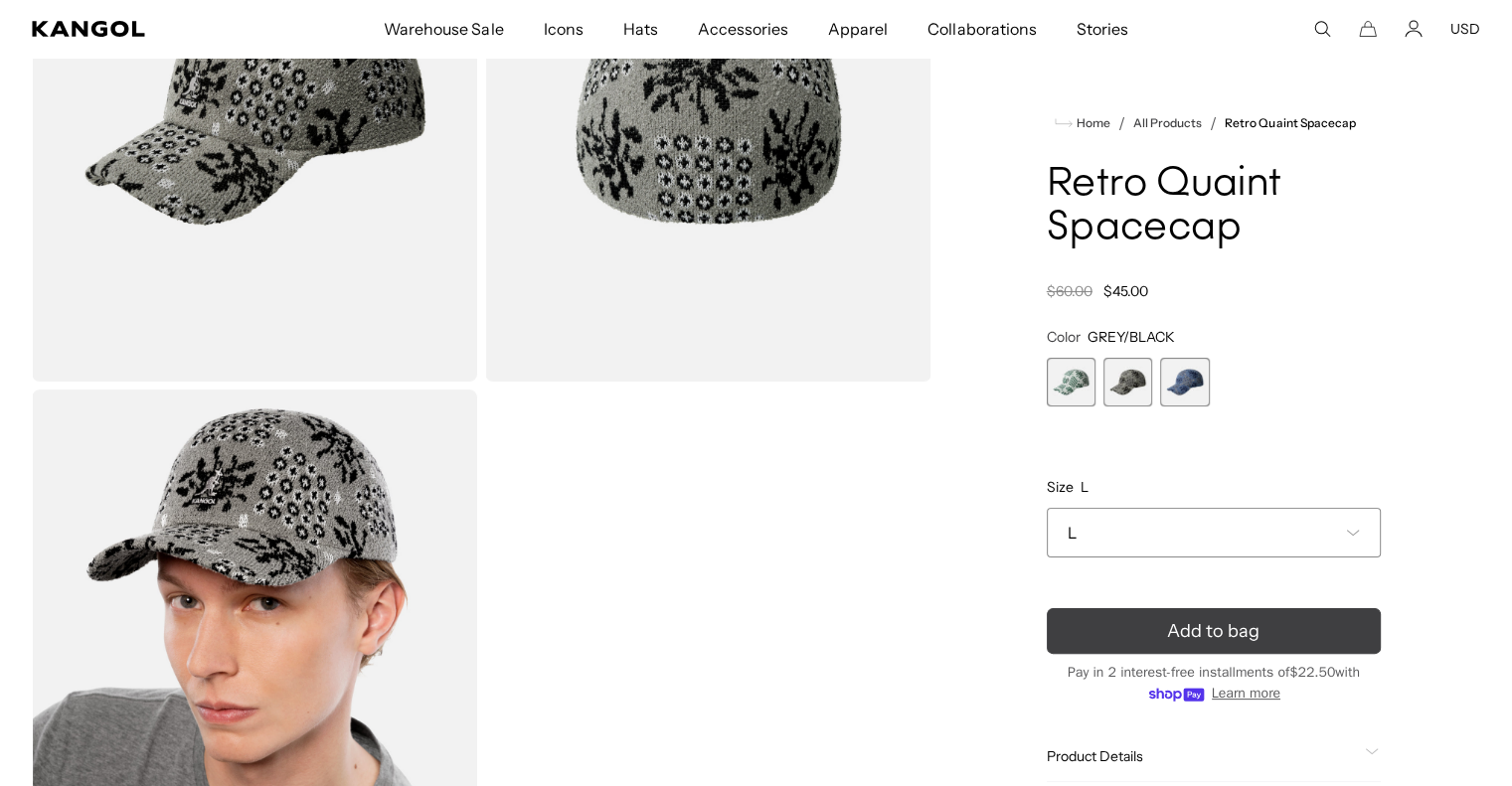 click on "Add to bag" at bounding box center [1214, 631] 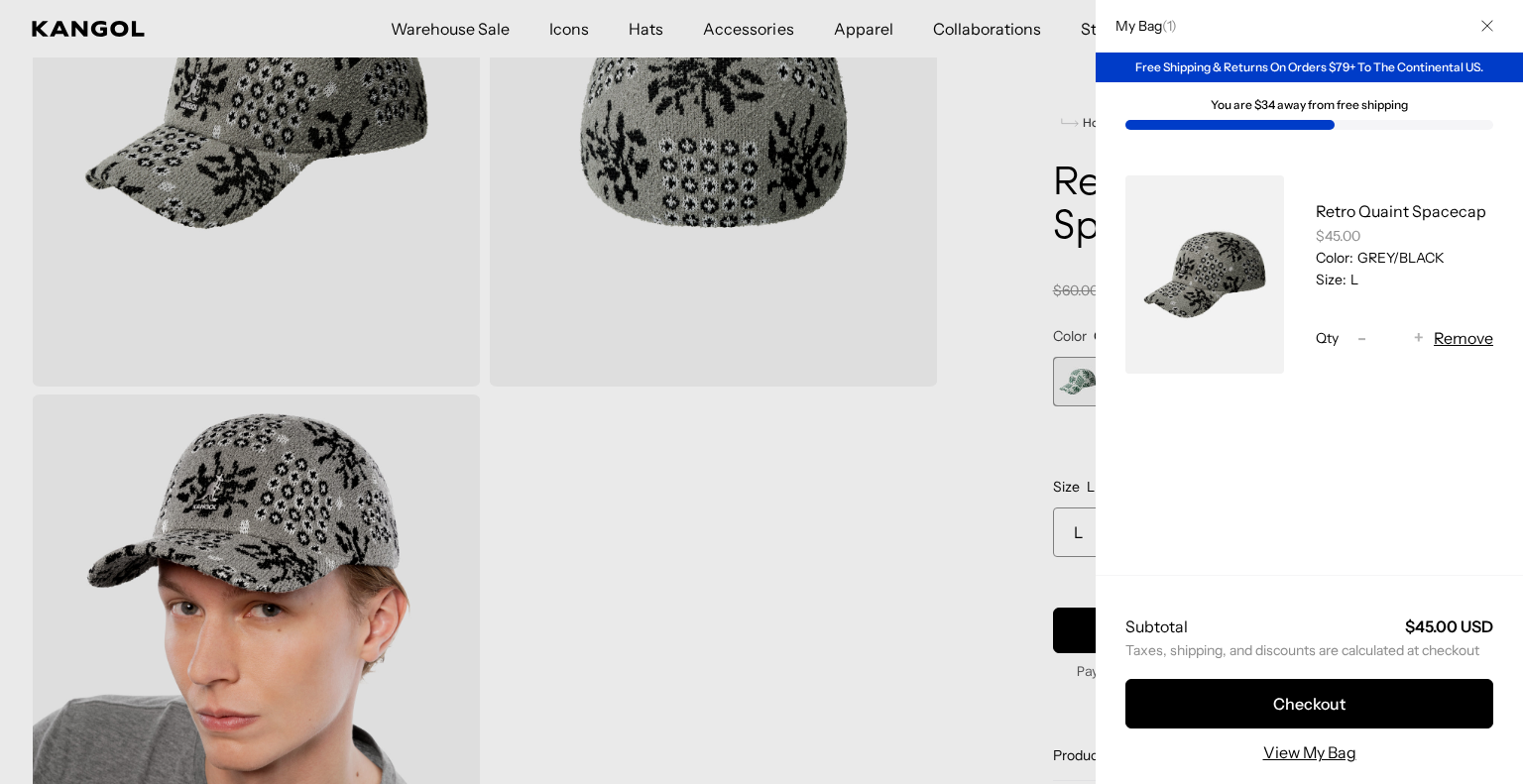 scroll, scrollTop: 0, scrollLeft: 409, axis: horizontal 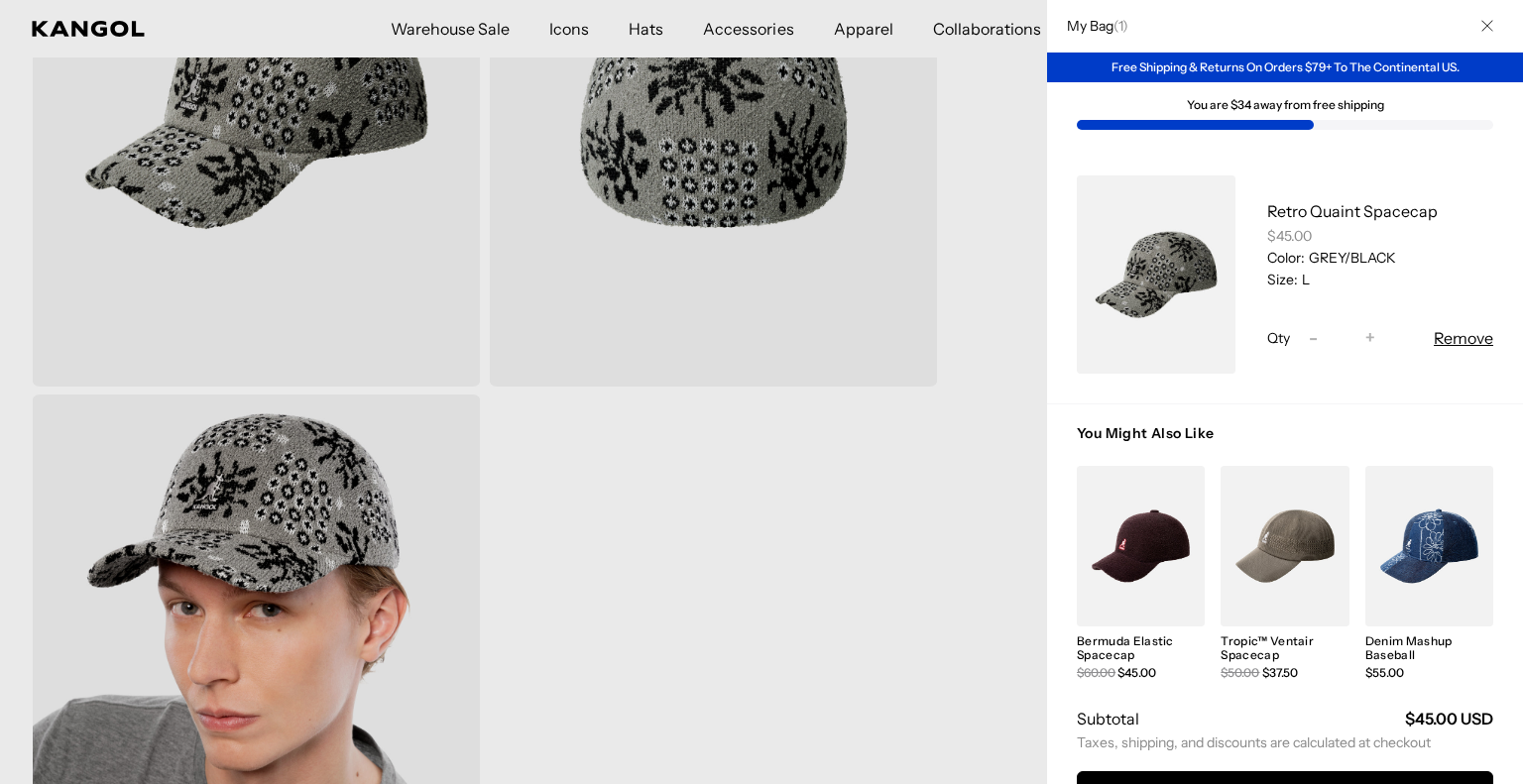 click at bounding box center [1487, 26] 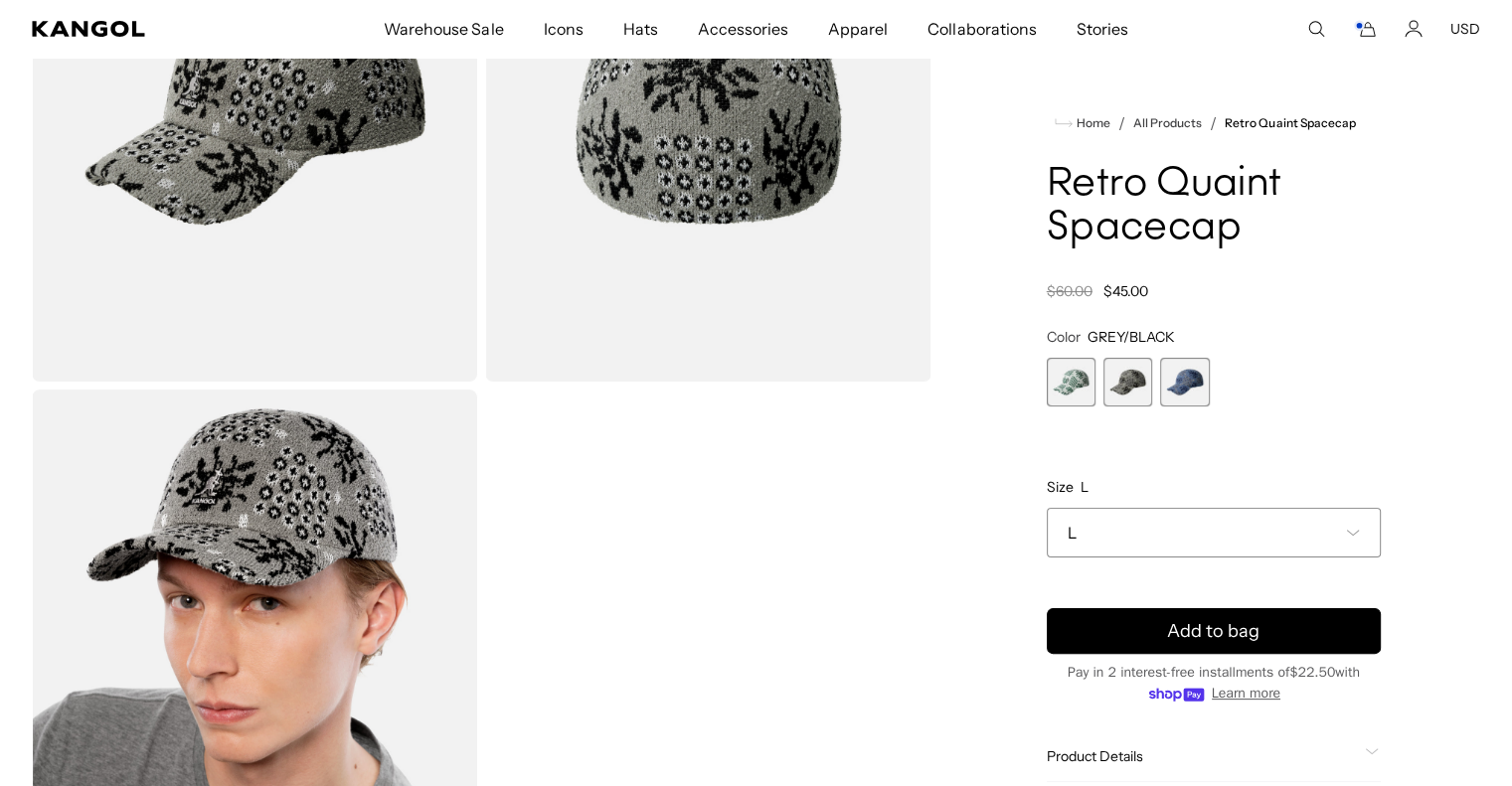 scroll, scrollTop: 0, scrollLeft: 0, axis: both 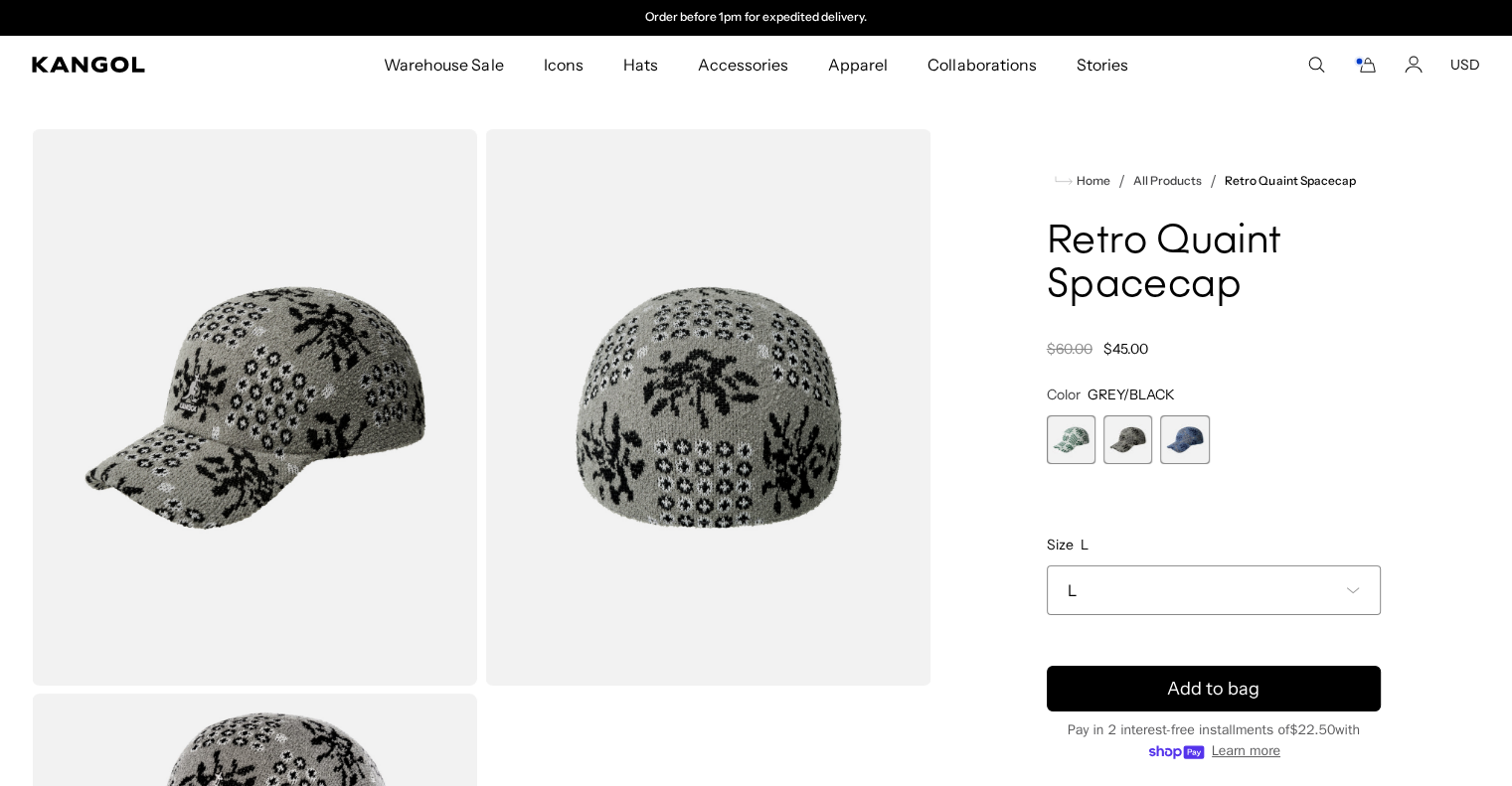 click on "L" at bounding box center [1214, 590] 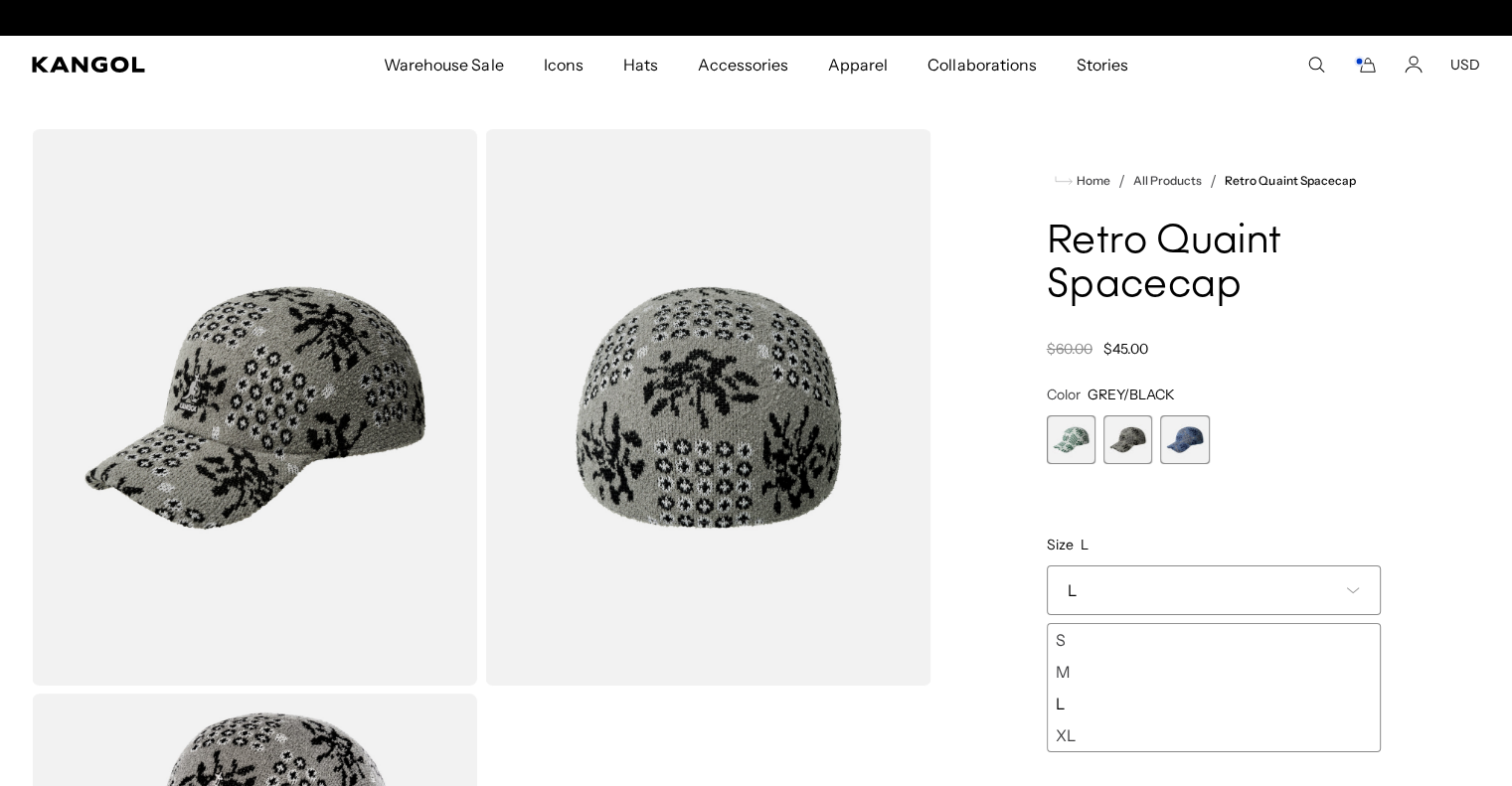 scroll, scrollTop: 0, scrollLeft: 410, axis: horizontal 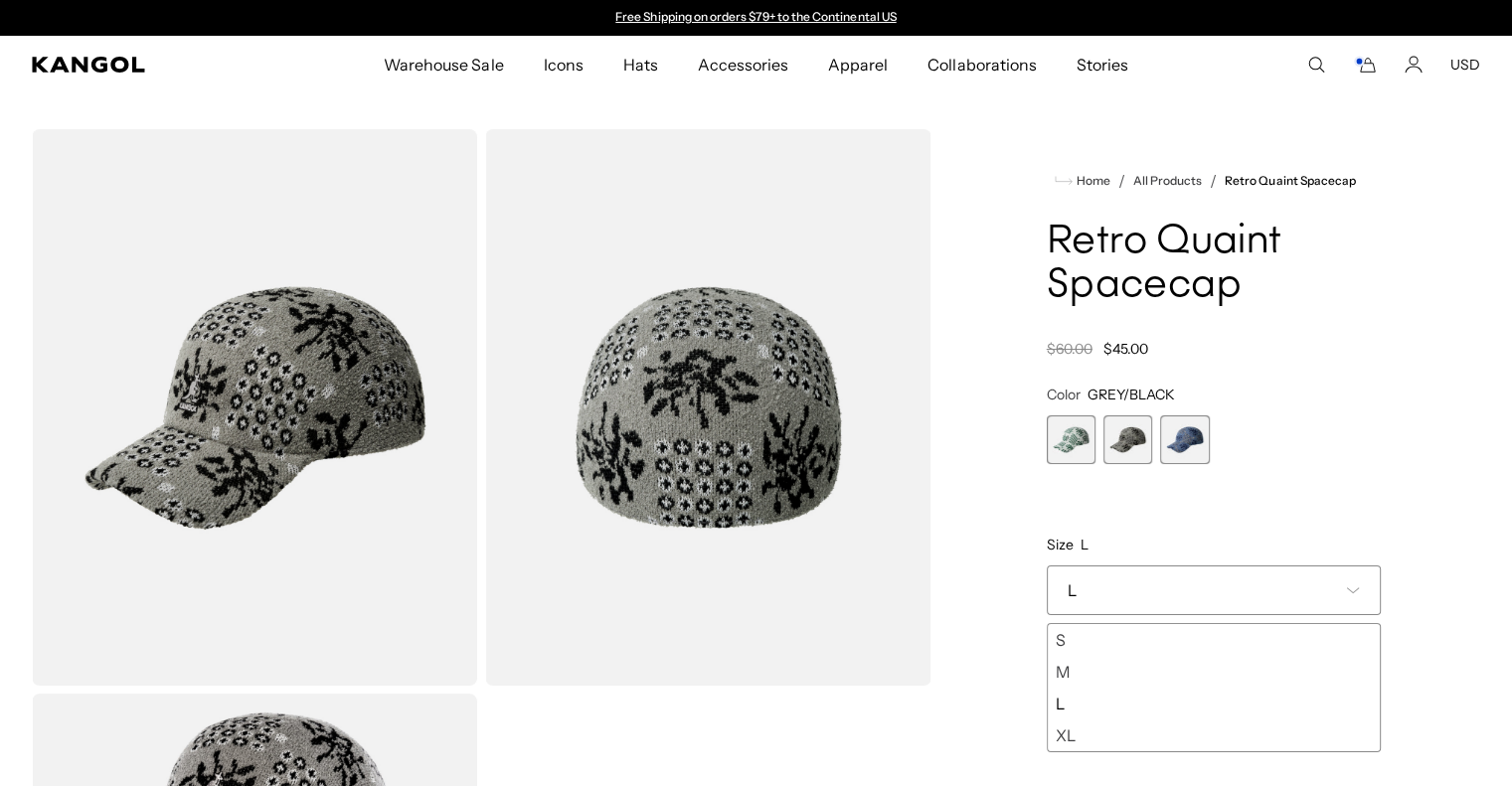 click on "XL" at bounding box center (1214, 735) 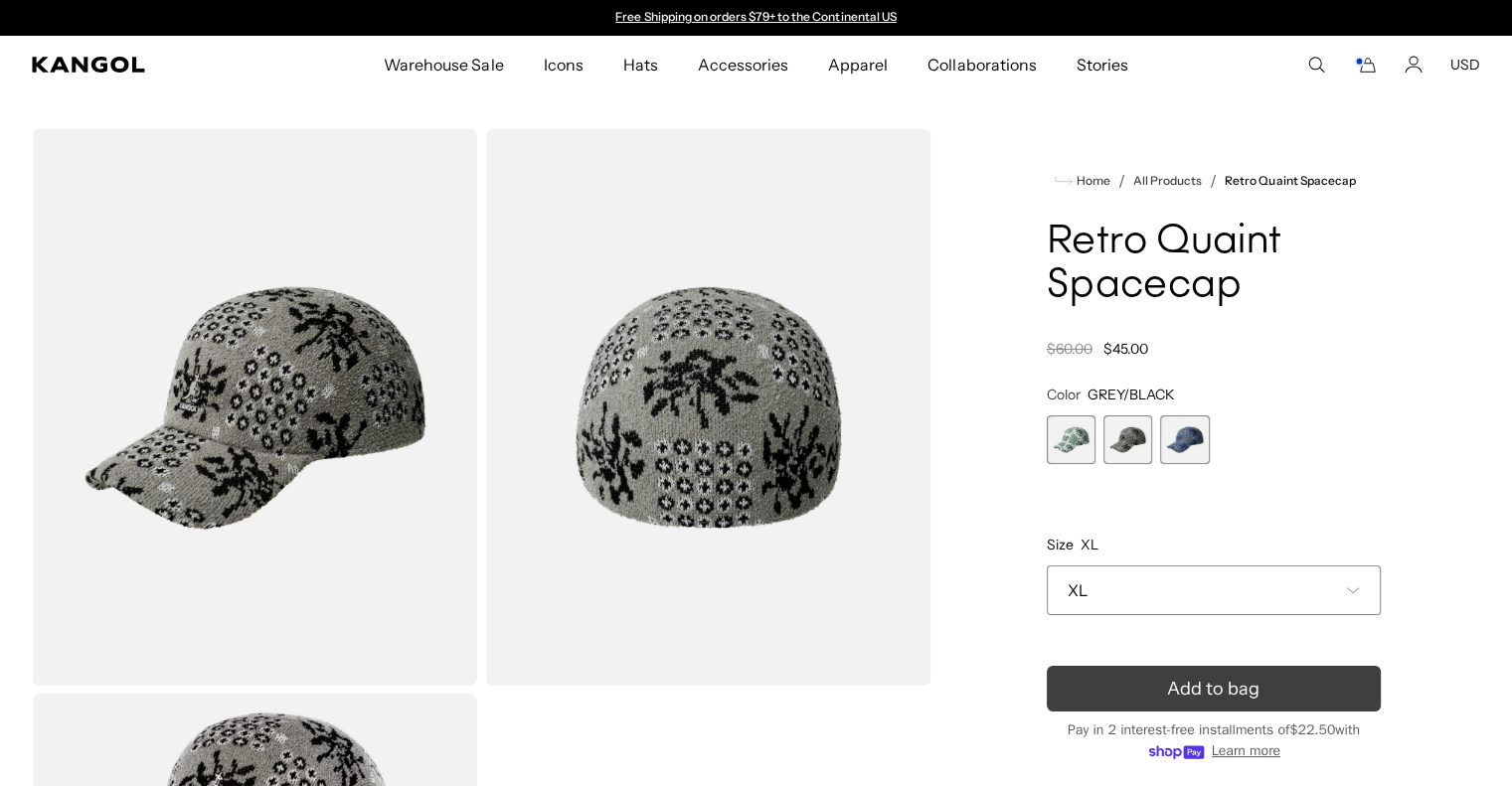 click on "Add to bag" at bounding box center [1214, 689] 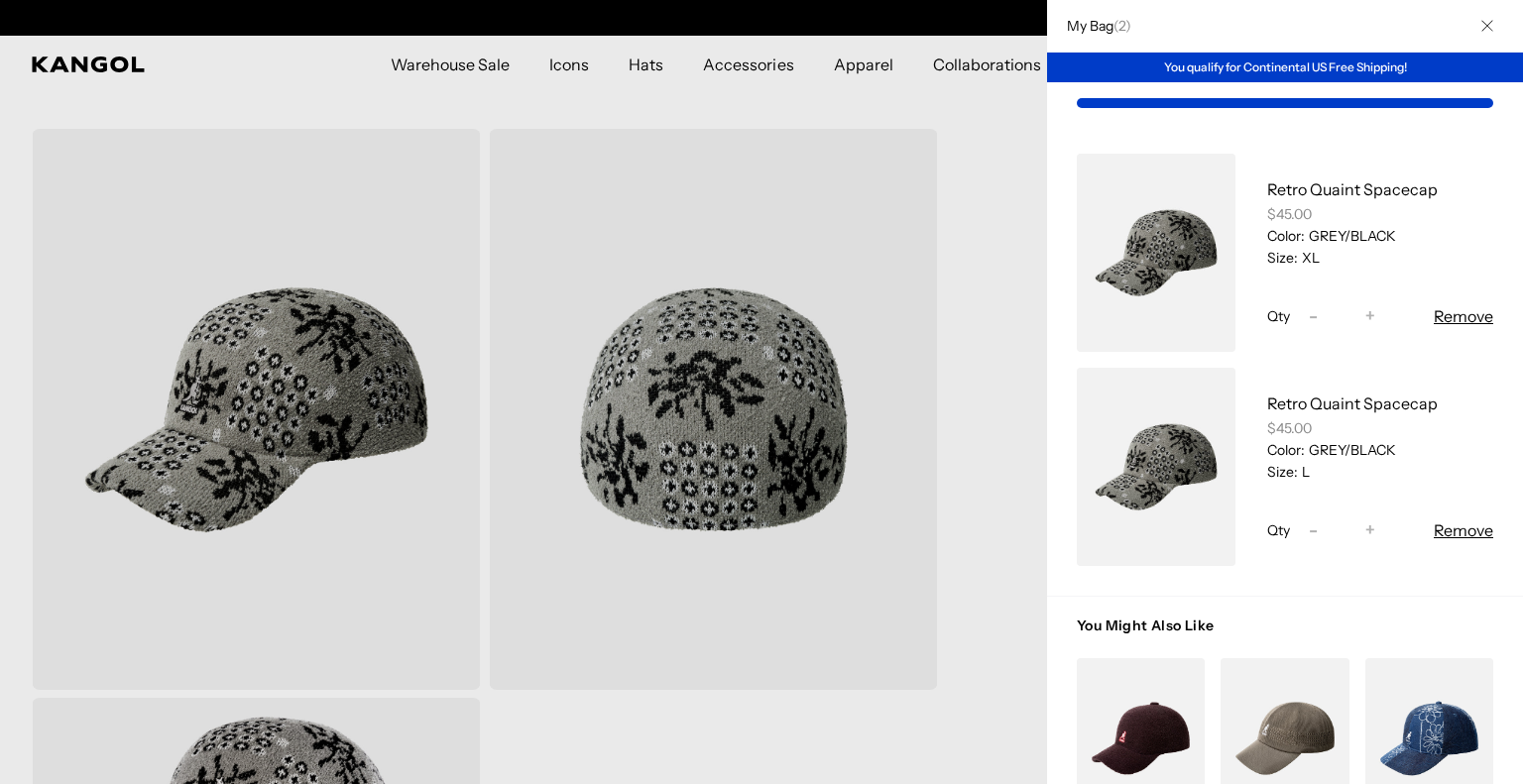 scroll, scrollTop: 0, scrollLeft: 409, axis: horizontal 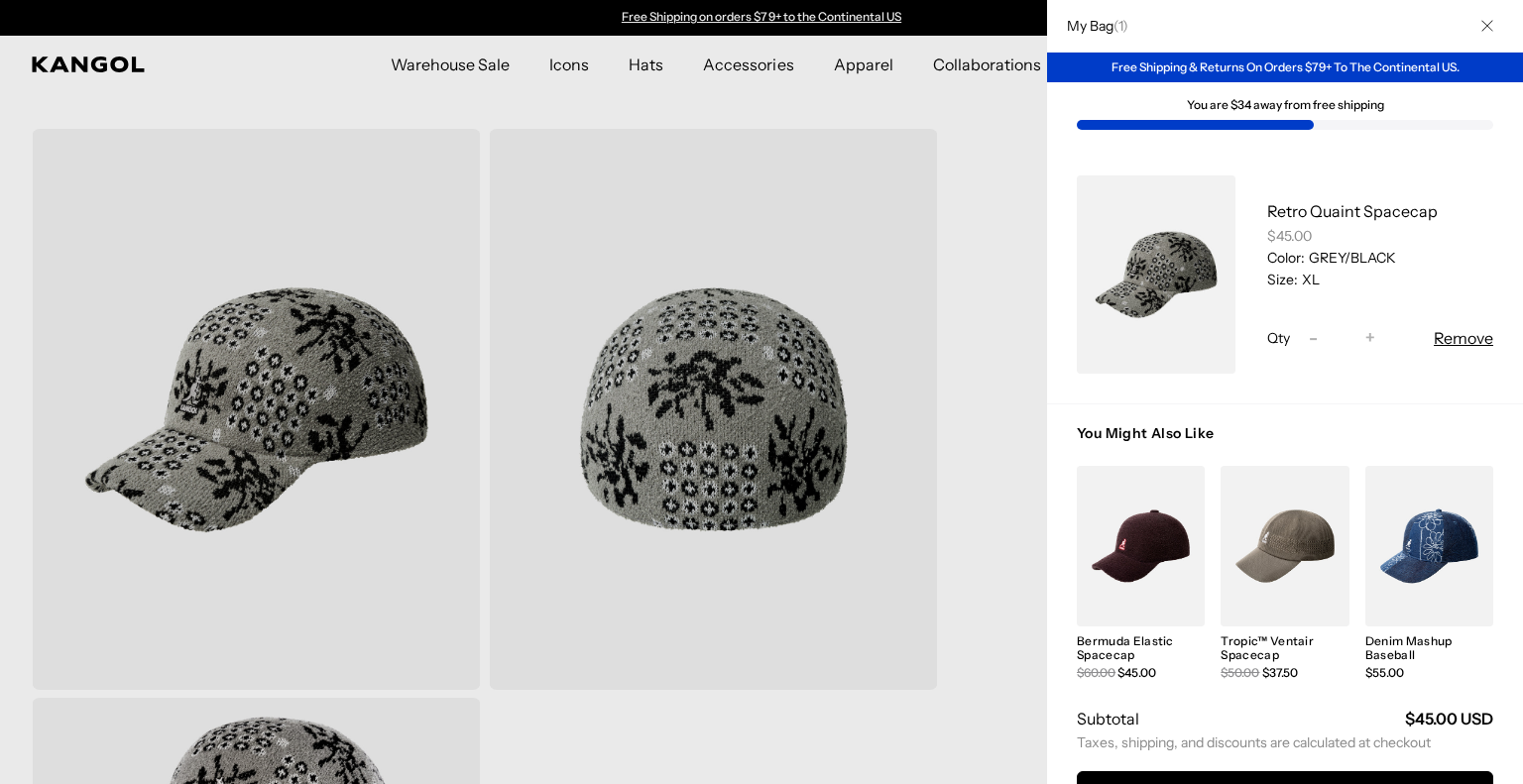 click at bounding box center [762, 392] 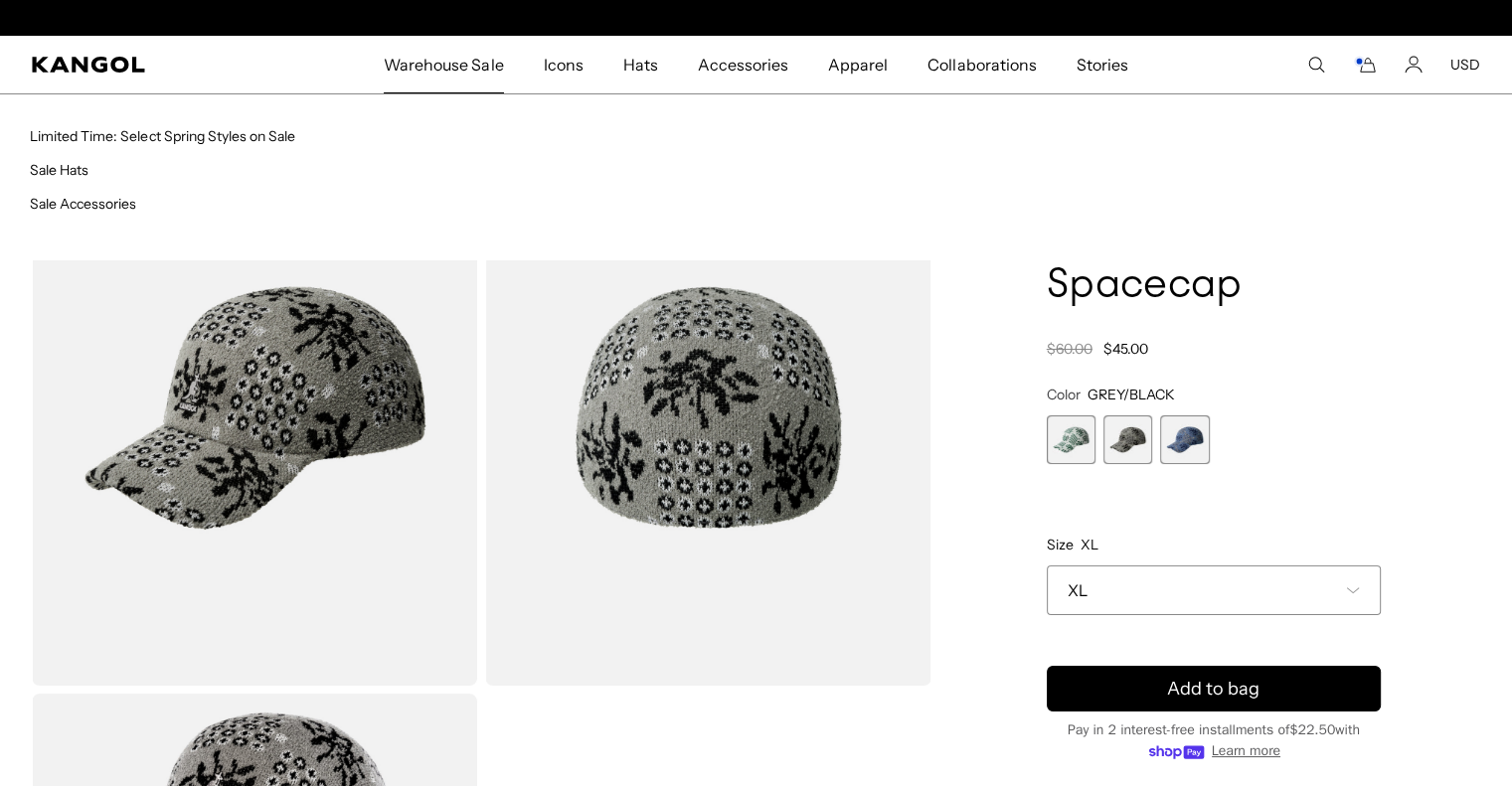 scroll, scrollTop: 0, scrollLeft: 0, axis: both 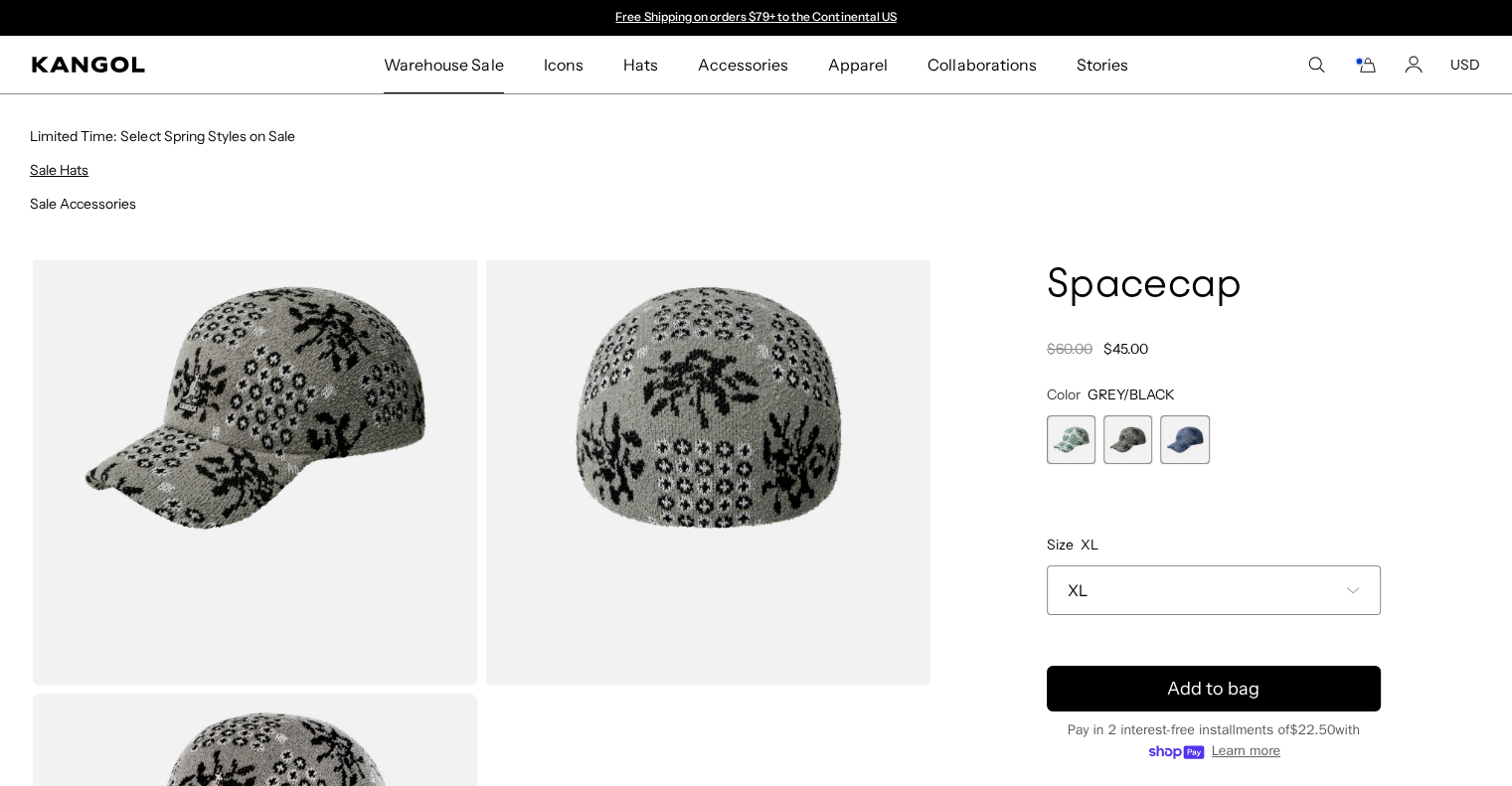 click on "Sale Hats" at bounding box center [59, 170] 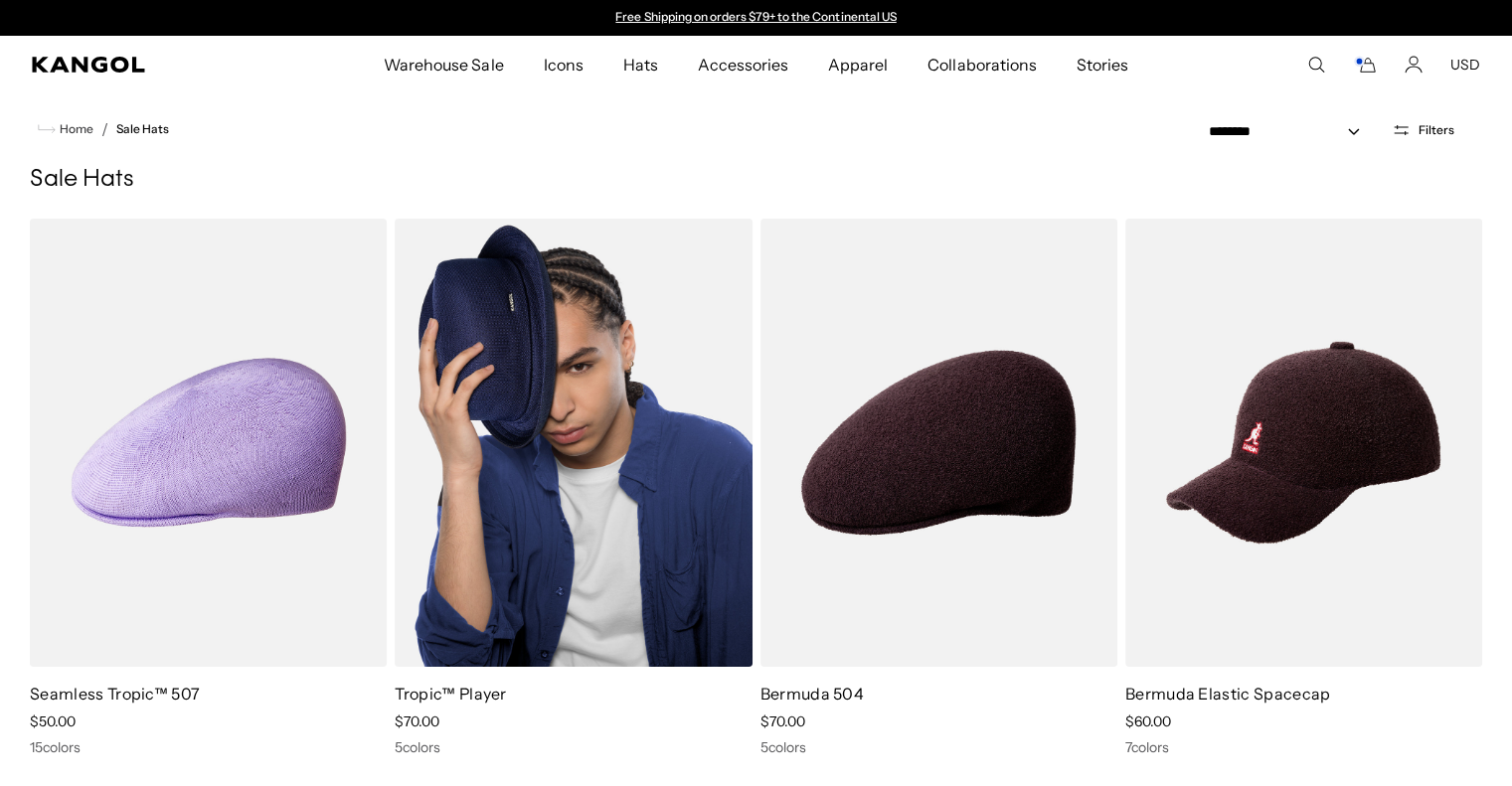 scroll, scrollTop: 0, scrollLeft: 0, axis: both 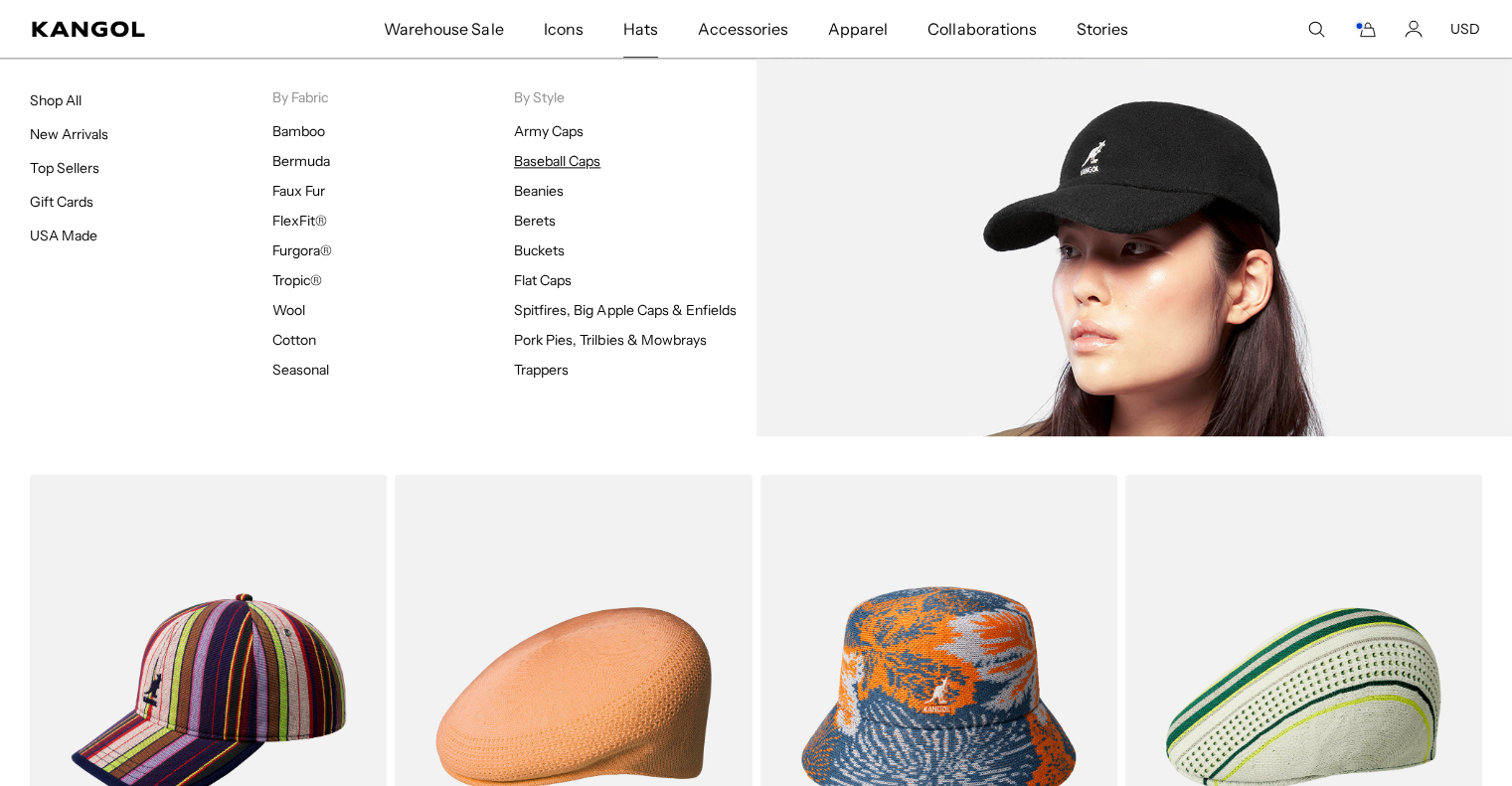 click on "Baseball Caps" at bounding box center [557, 161] 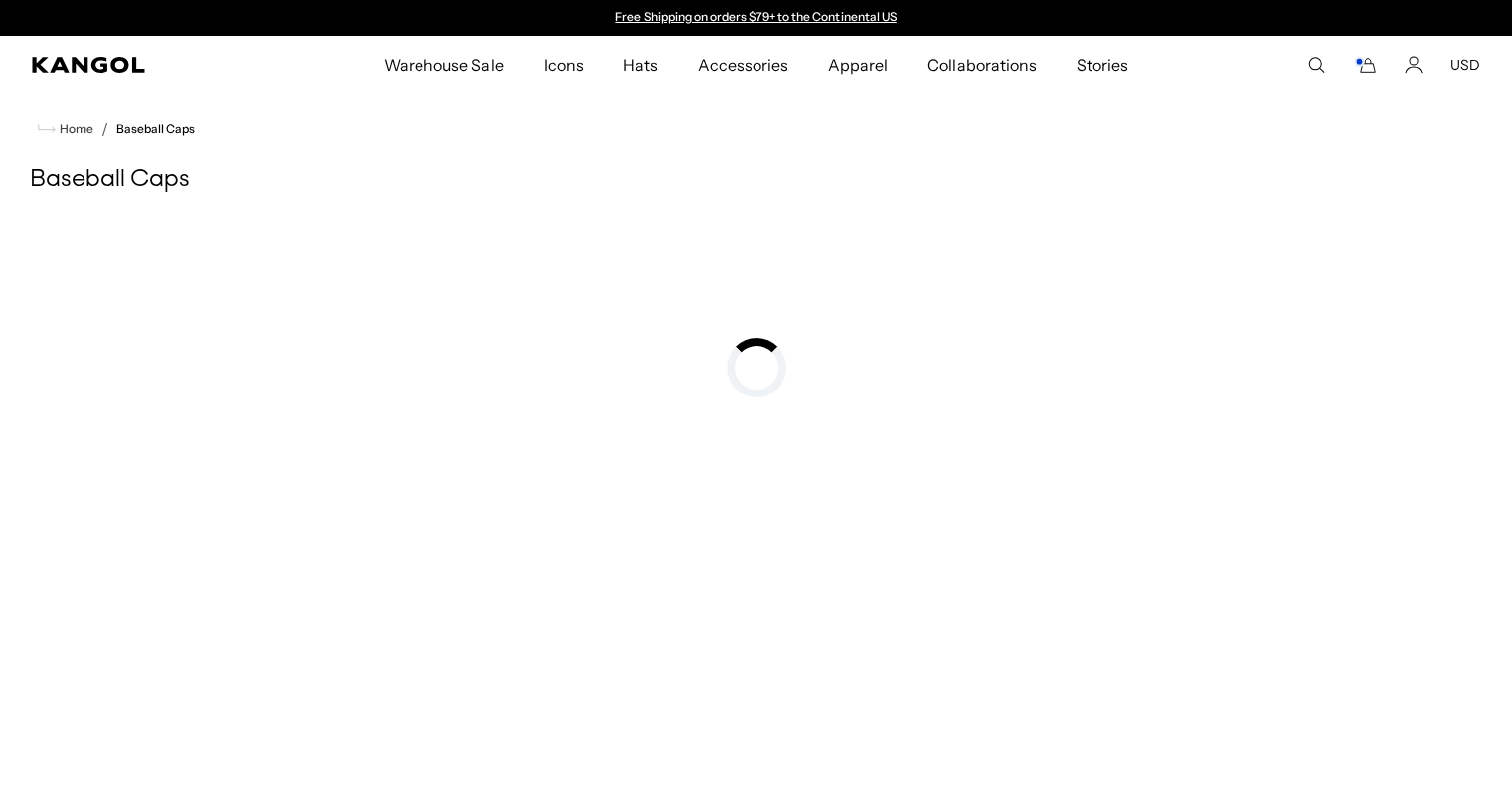 scroll, scrollTop: 0, scrollLeft: 0, axis: both 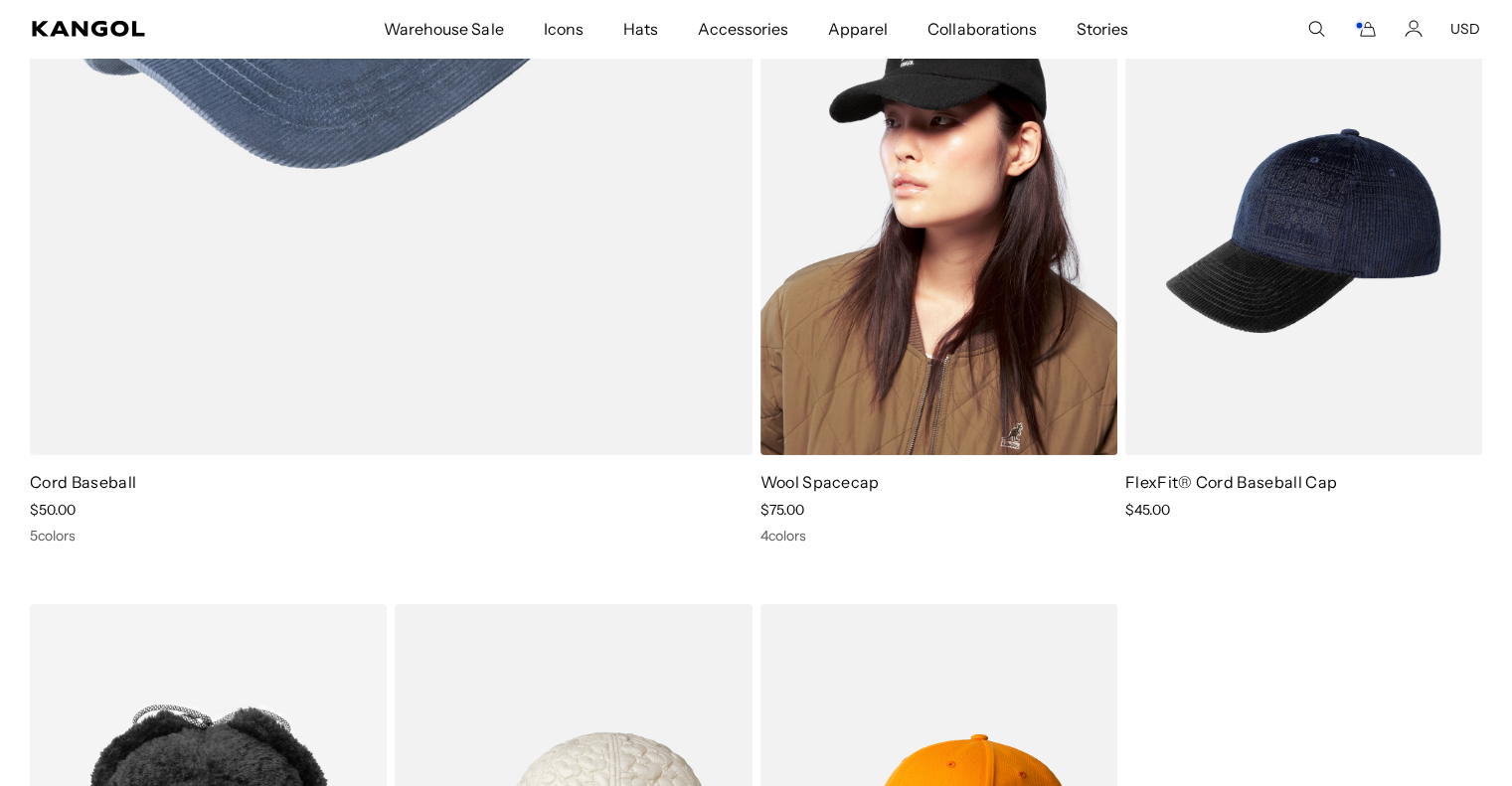 click at bounding box center [938, 231] 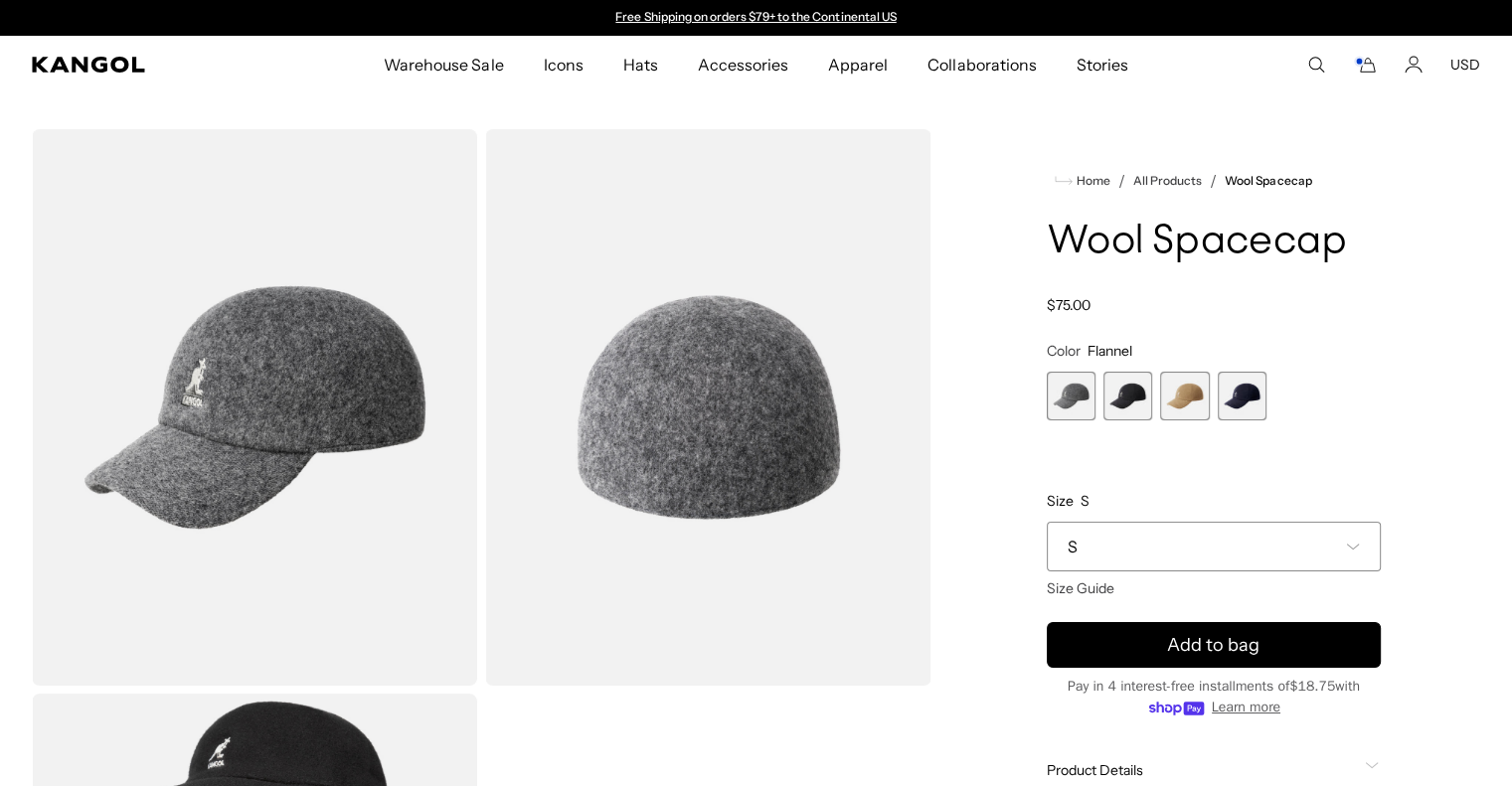 scroll, scrollTop: 0, scrollLeft: 0, axis: both 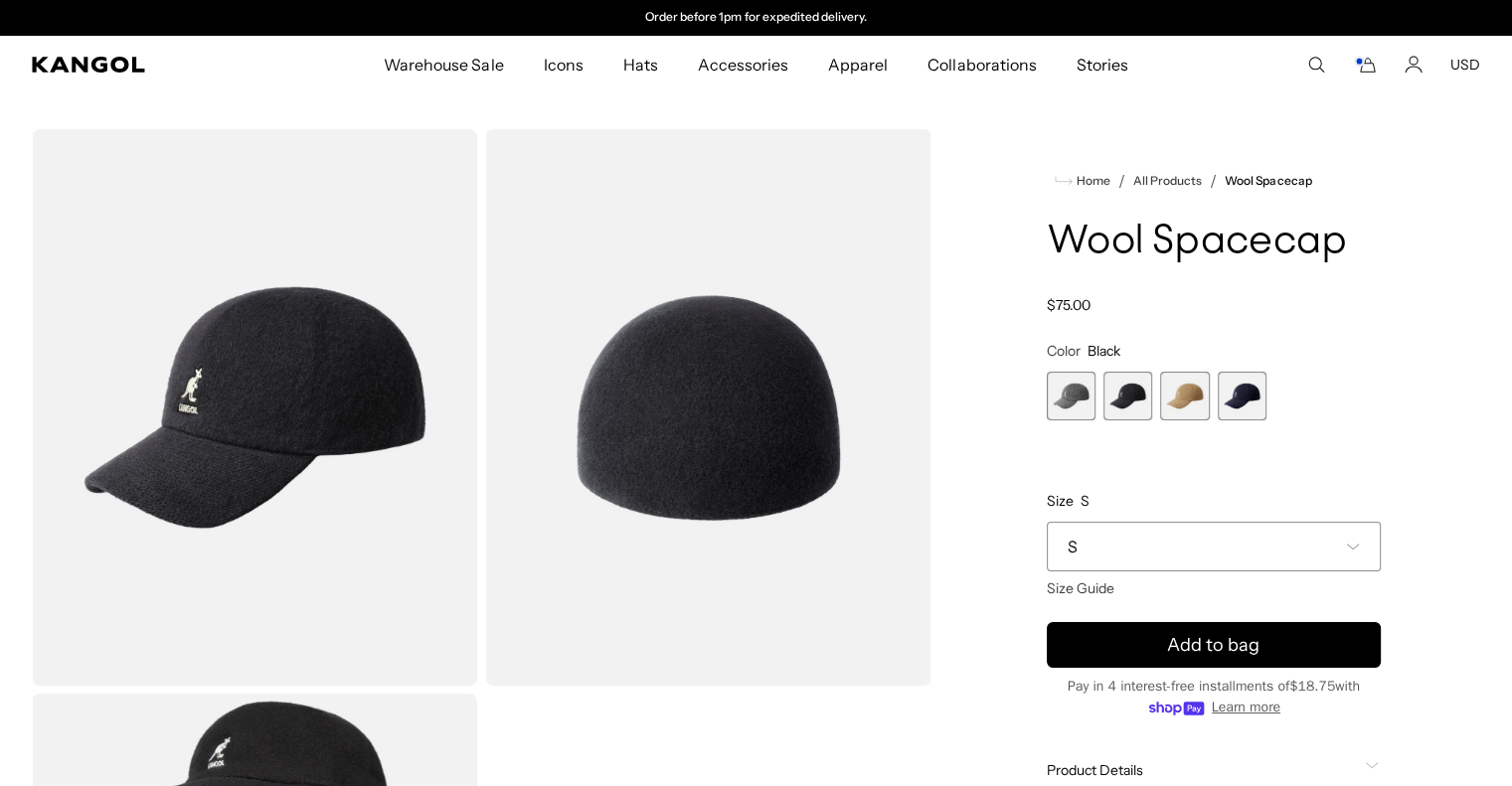 click on "S" at bounding box center (1214, 547) 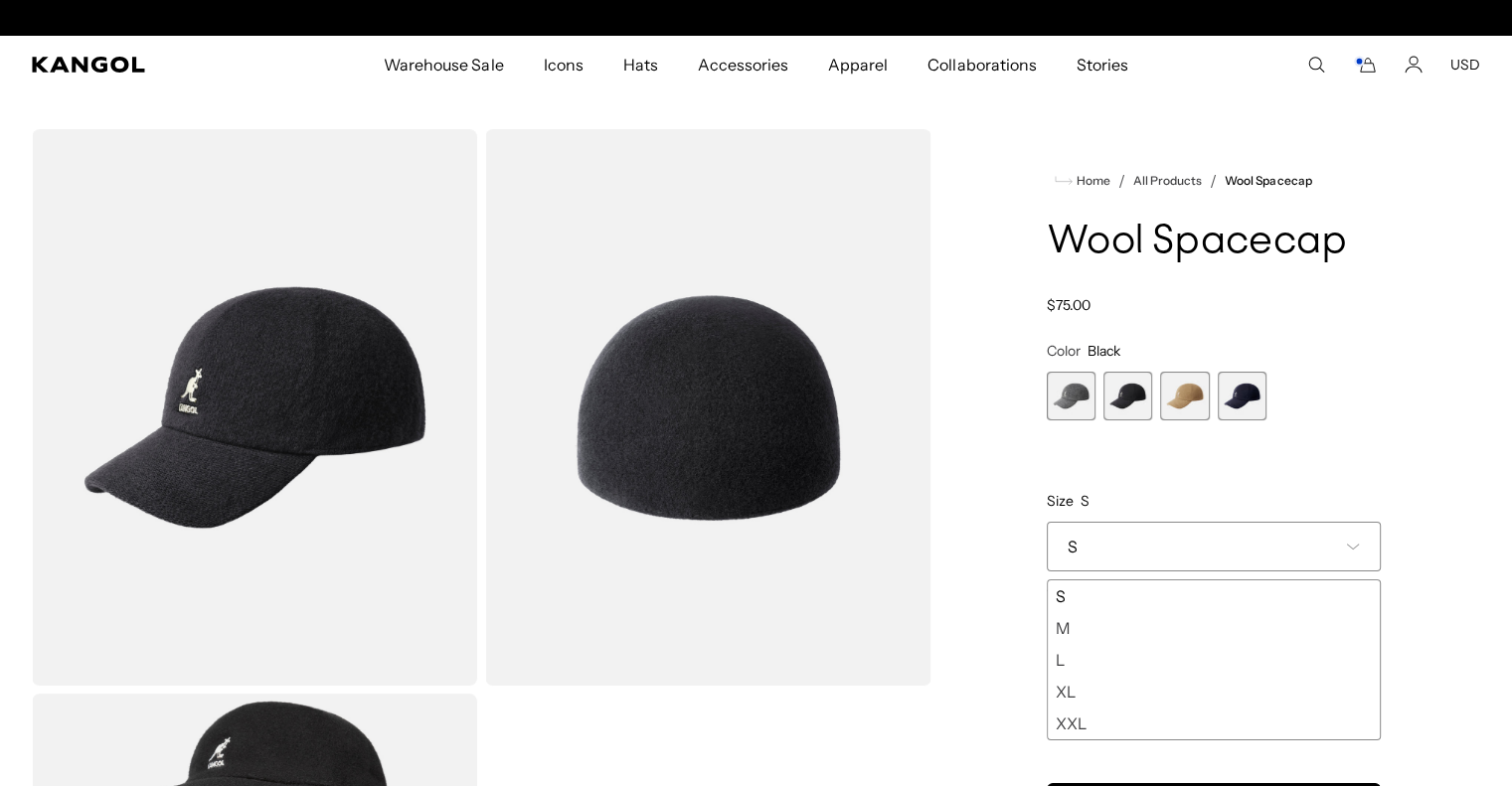 scroll, scrollTop: 0, scrollLeft: 0, axis: both 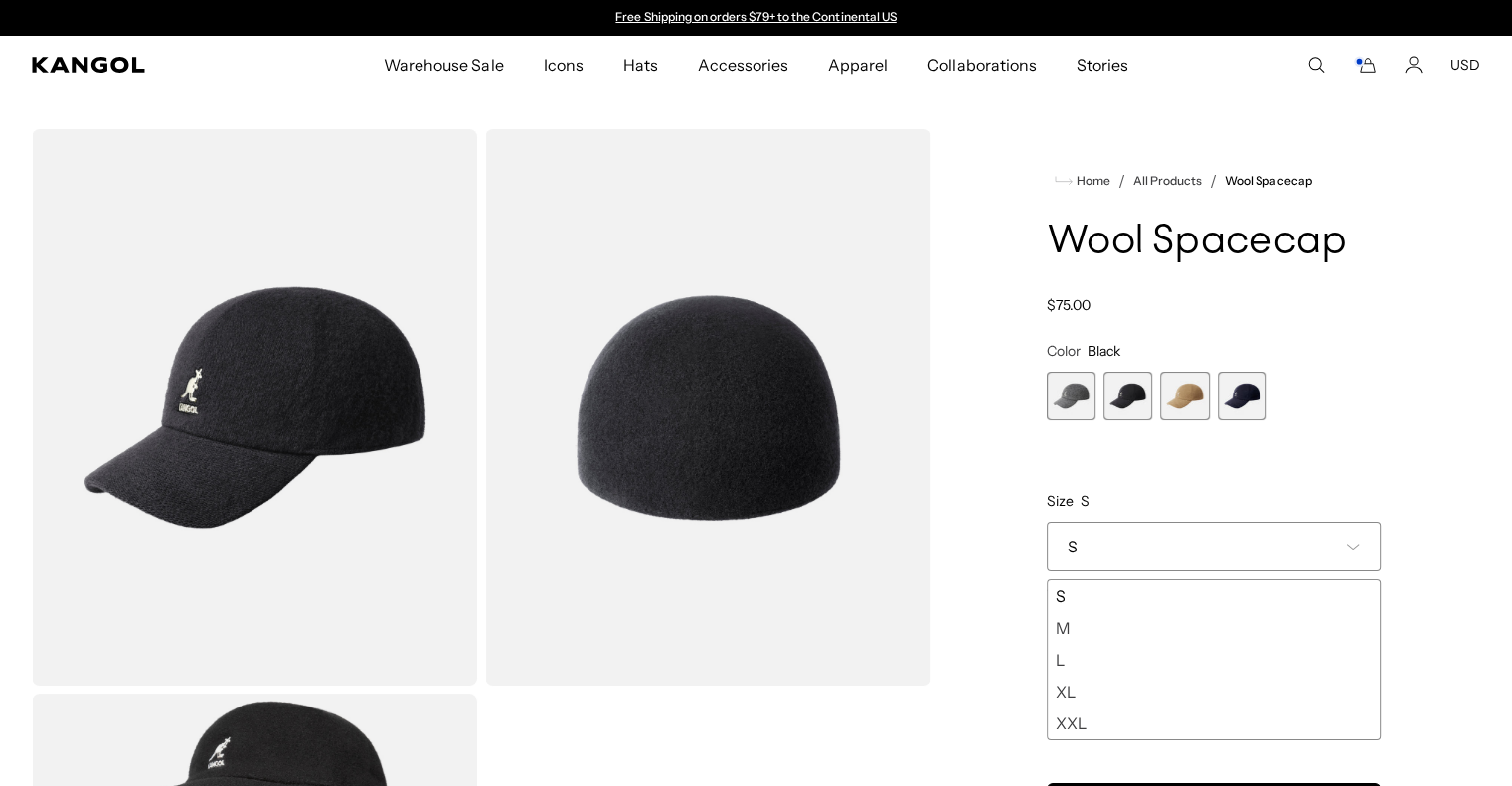 click on "XL" at bounding box center (1214, 692) 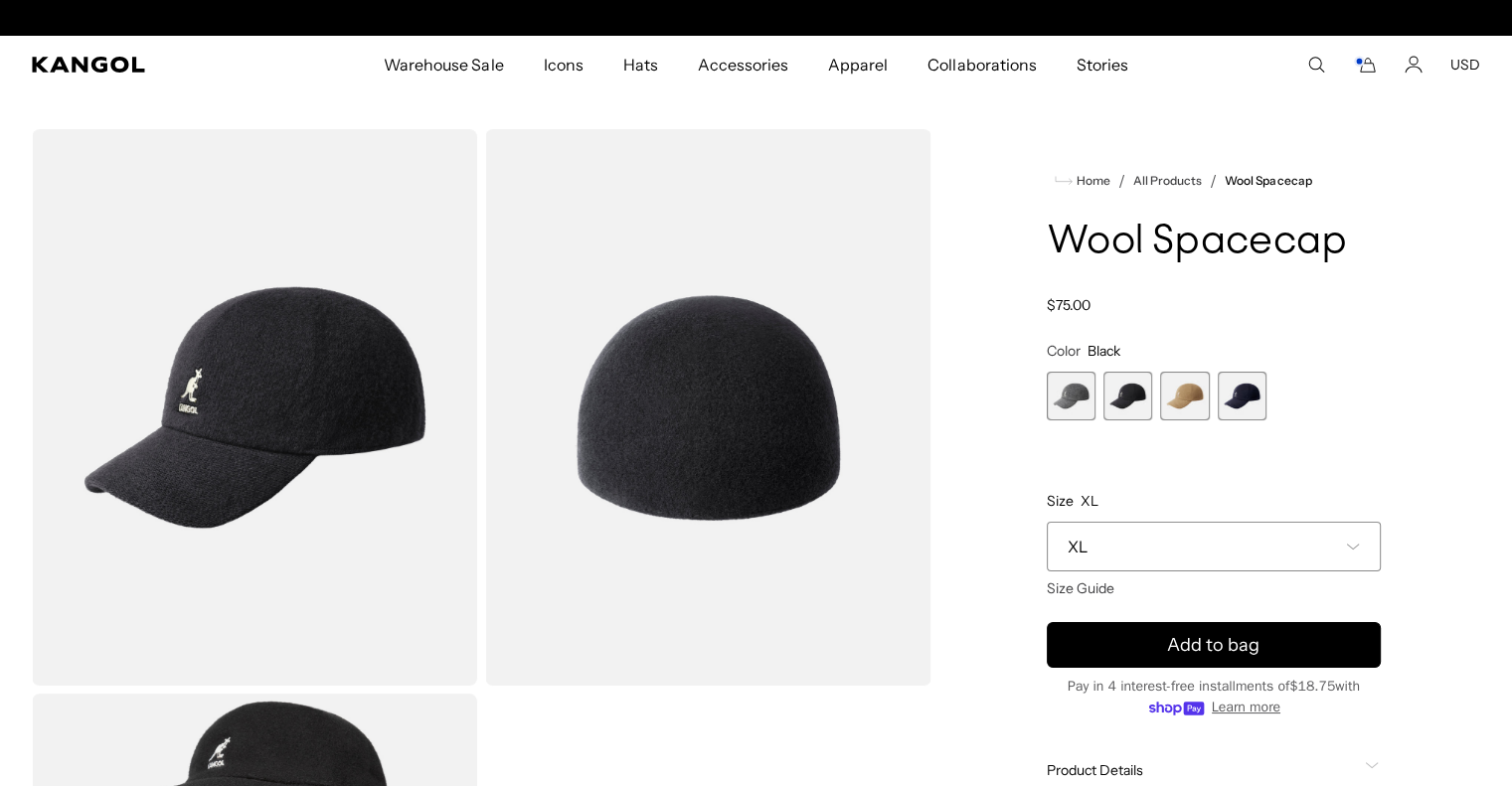 scroll, scrollTop: 0, scrollLeft: 410, axis: horizontal 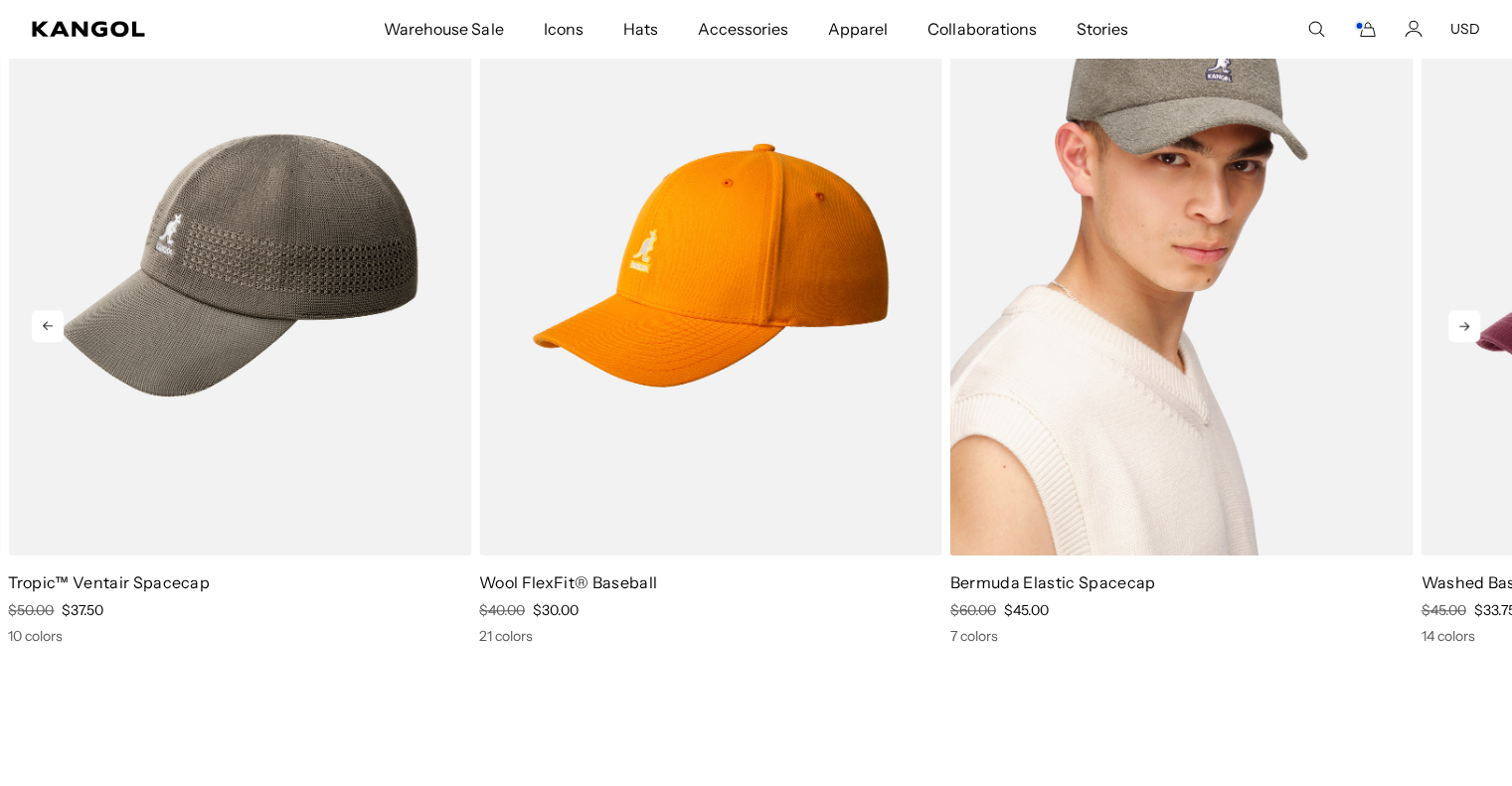 click at bounding box center (1182, 265) 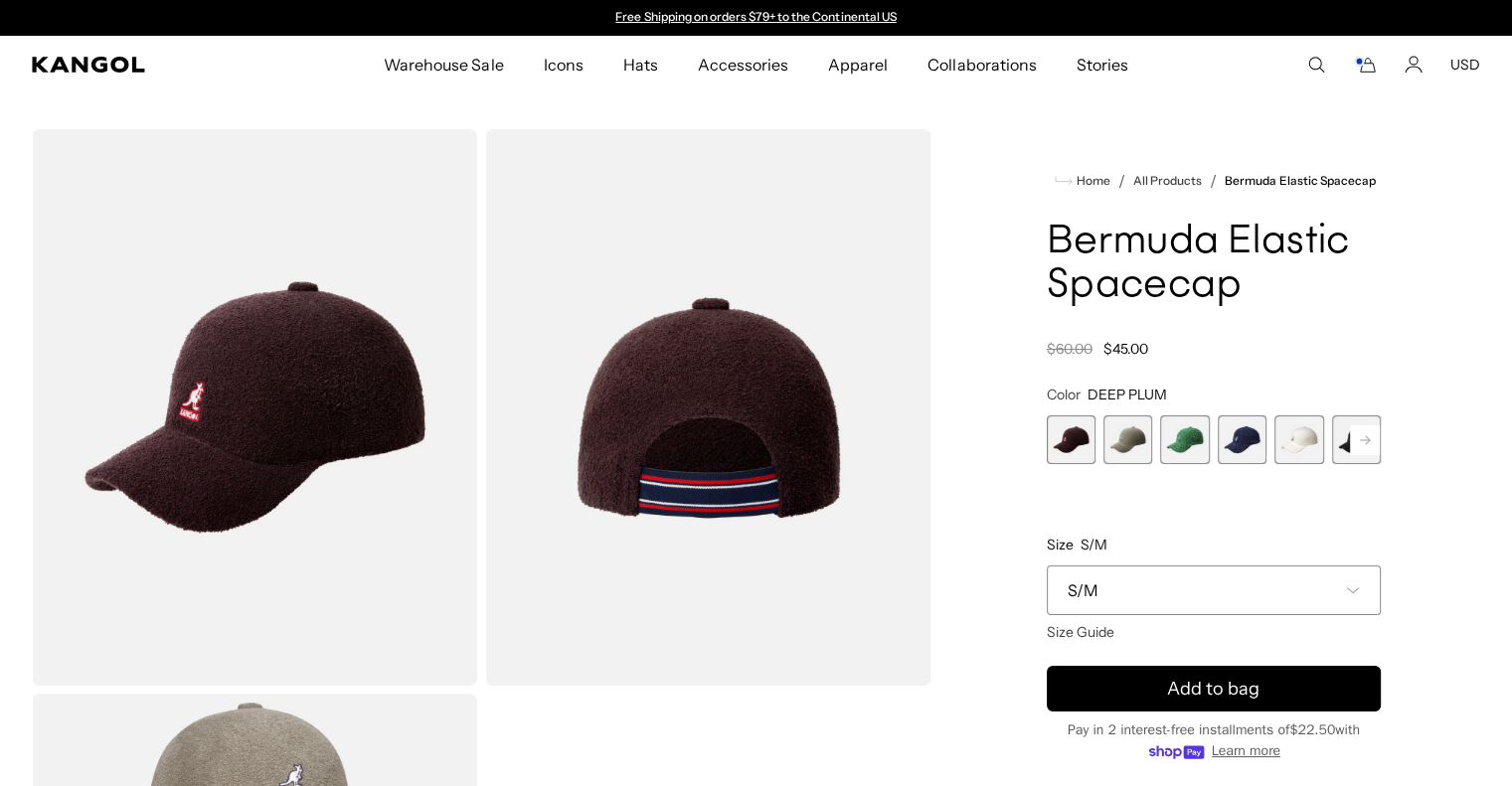 scroll, scrollTop: 0, scrollLeft: 0, axis: both 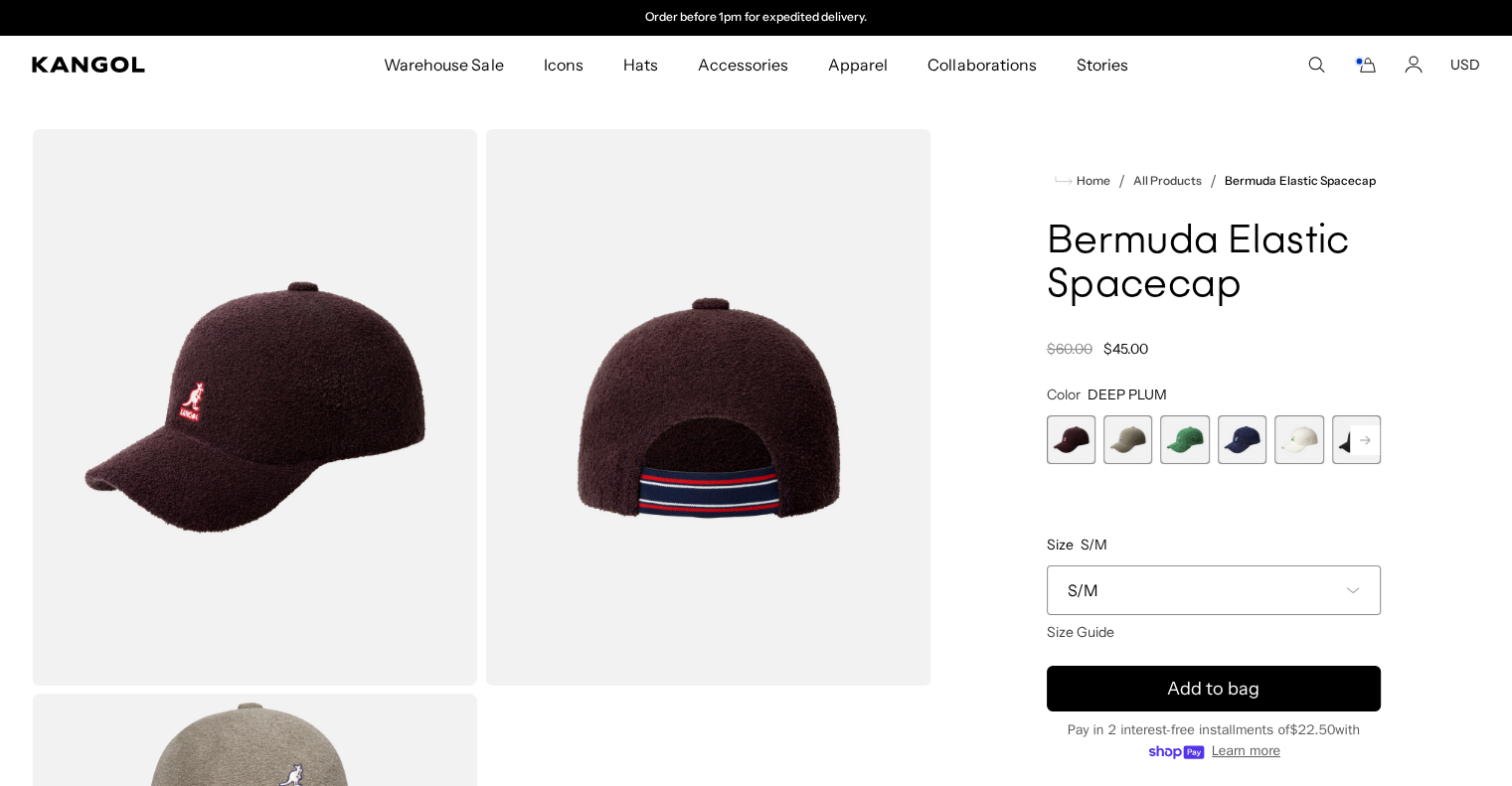 click 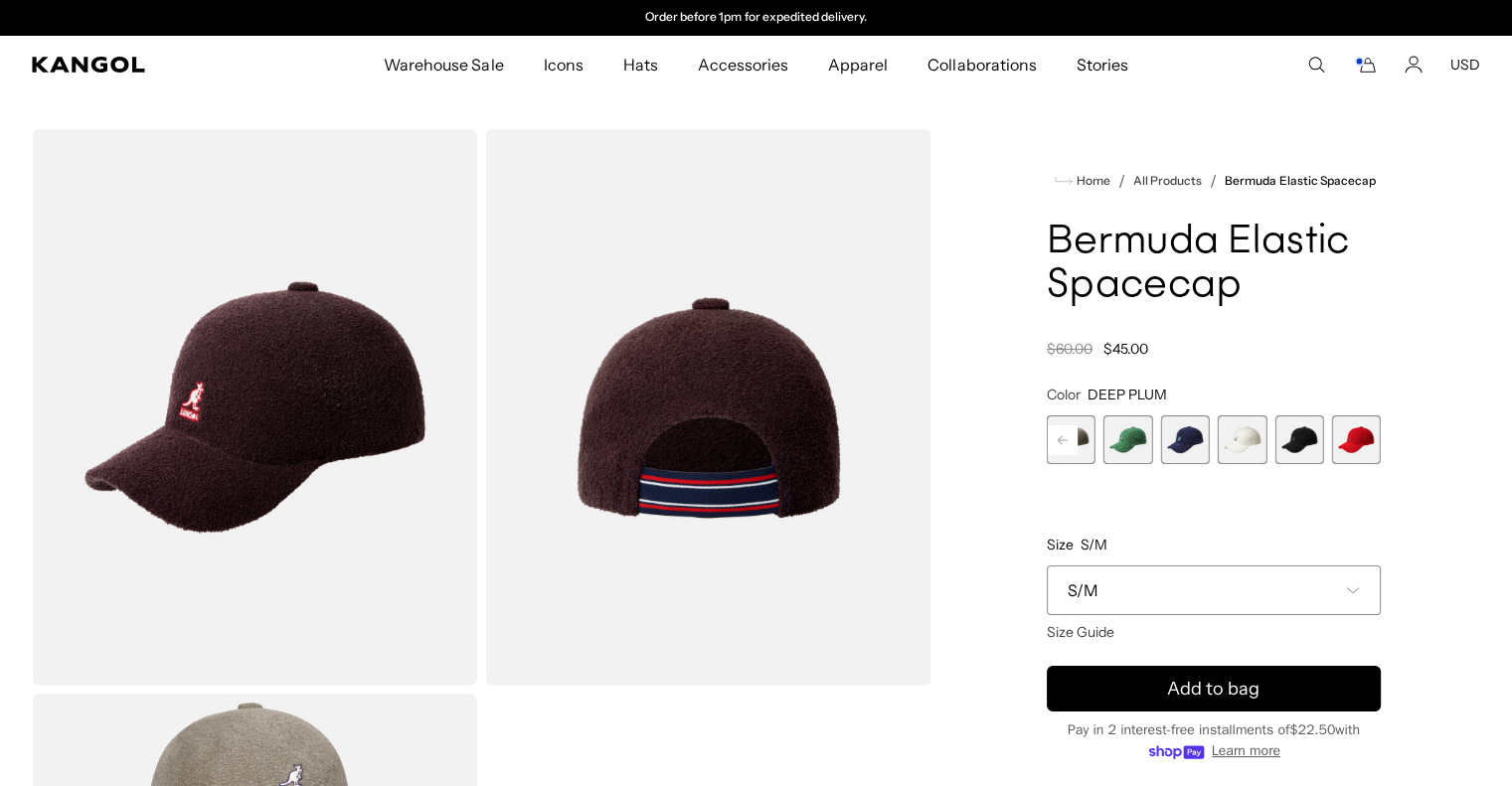 click at bounding box center [1298, 439] 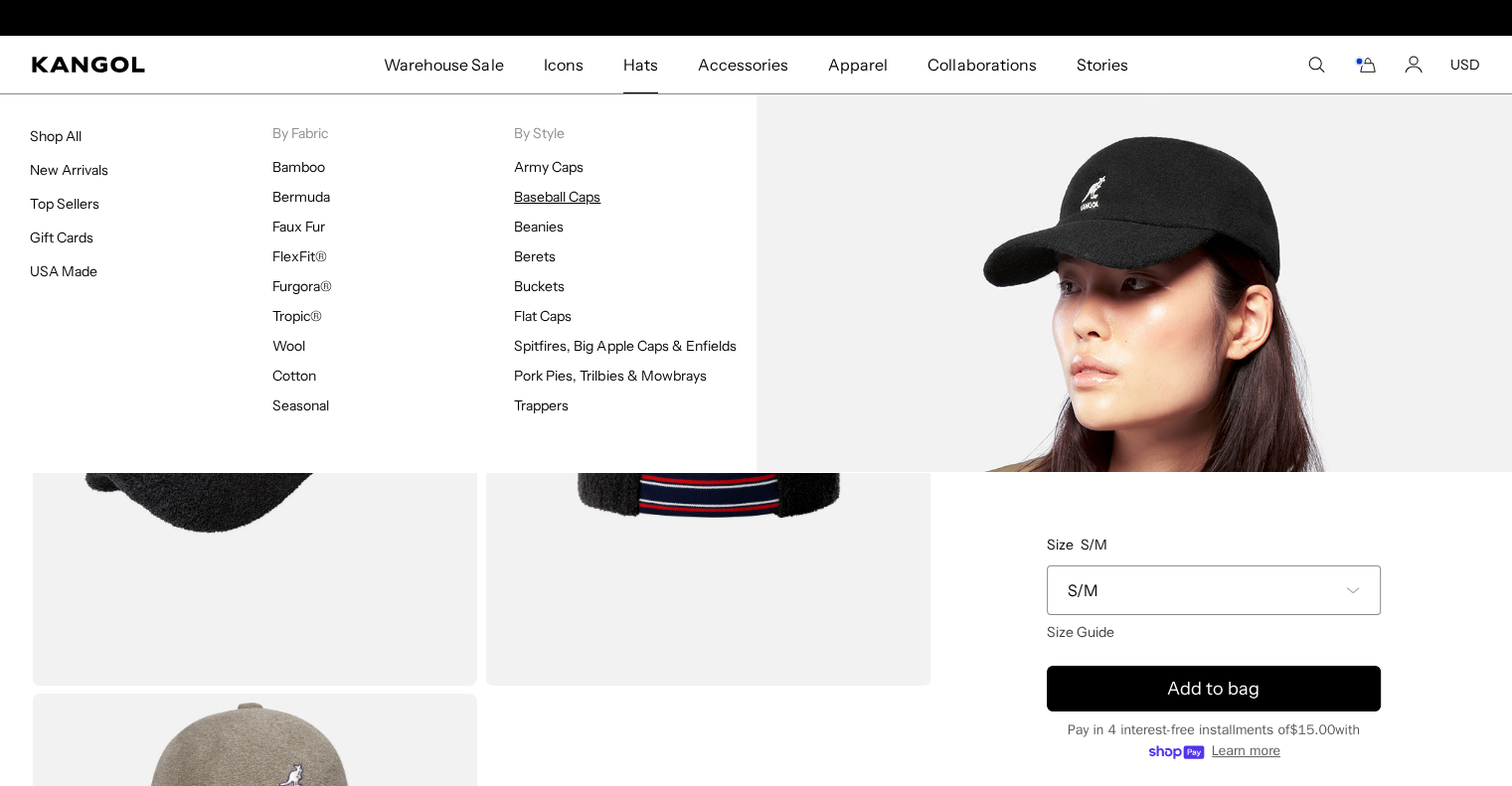 scroll, scrollTop: 0, scrollLeft: 410, axis: horizontal 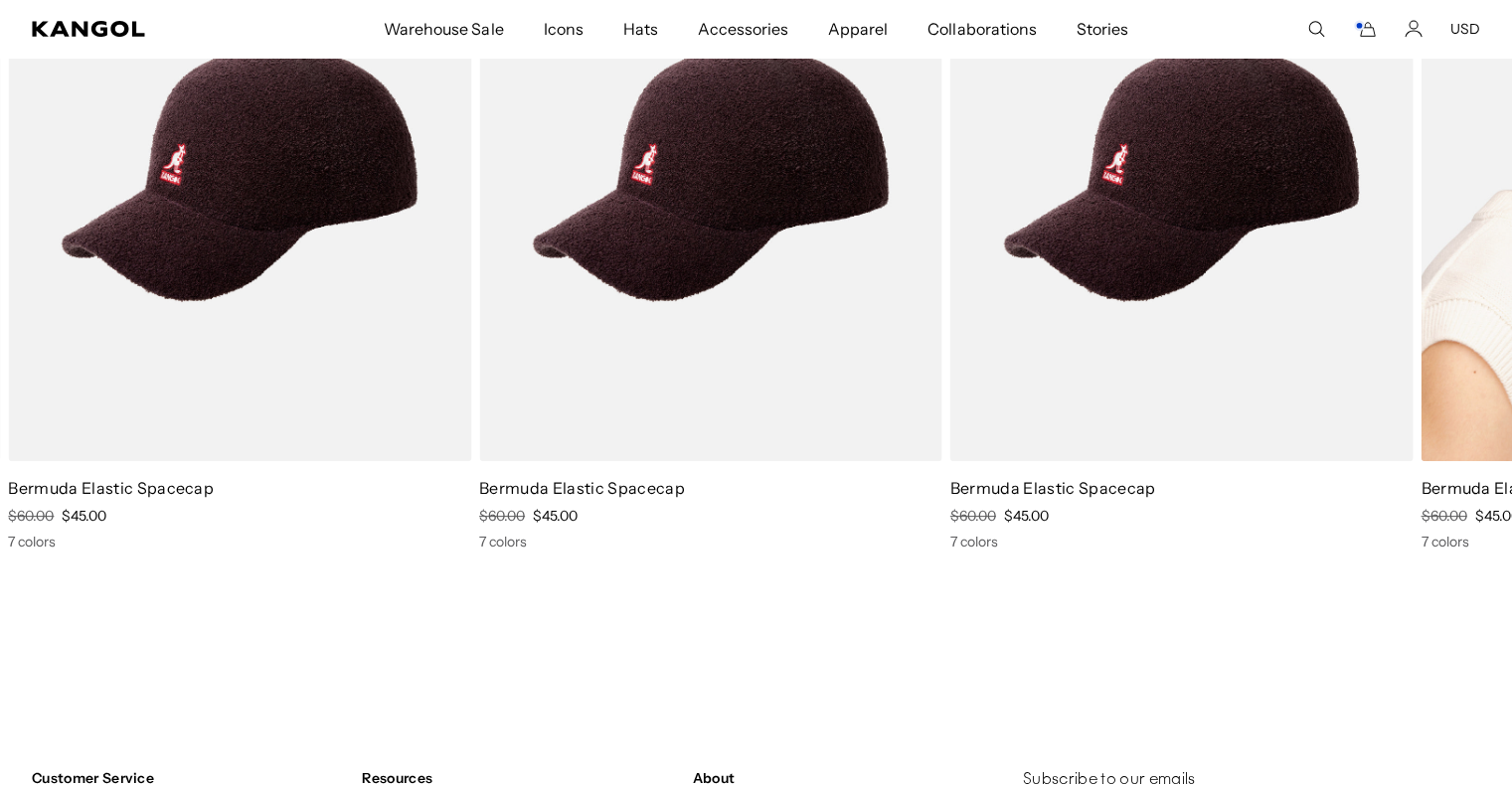 click at bounding box center (1652, 170) 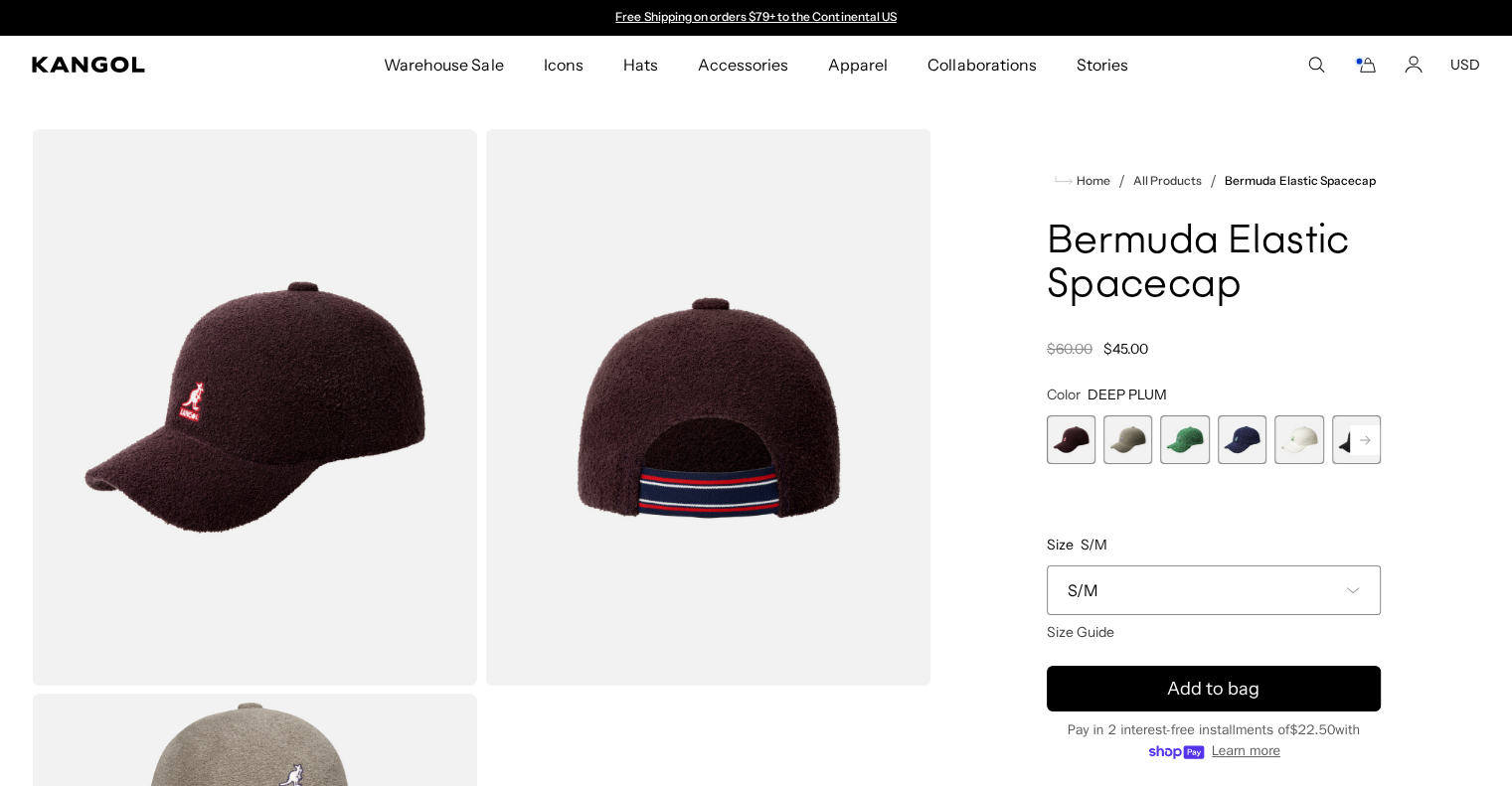 scroll, scrollTop: 0, scrollLeft: 0, axis: both 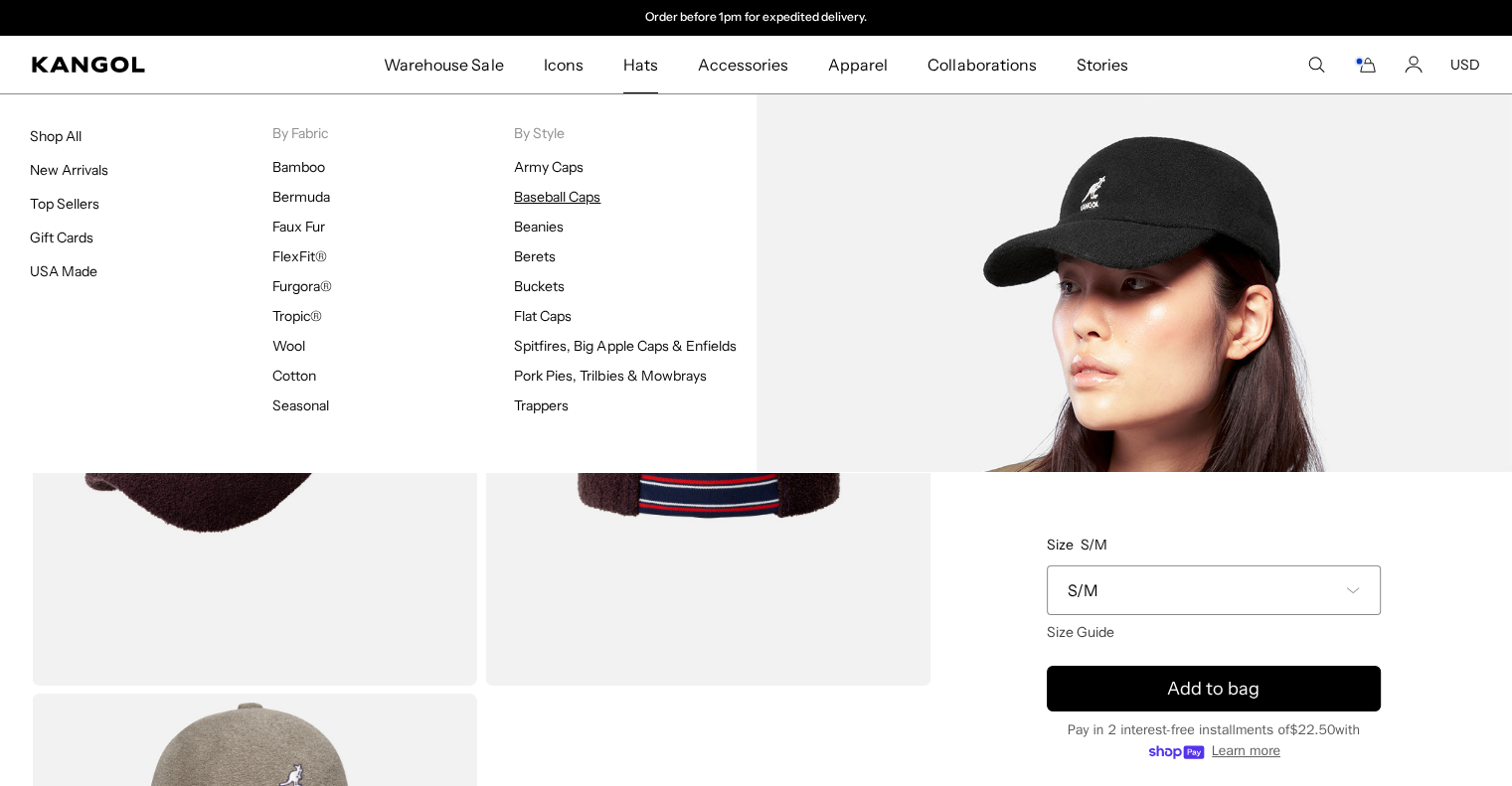 click on "Baseball Caps" at bounding box center [557, 197] 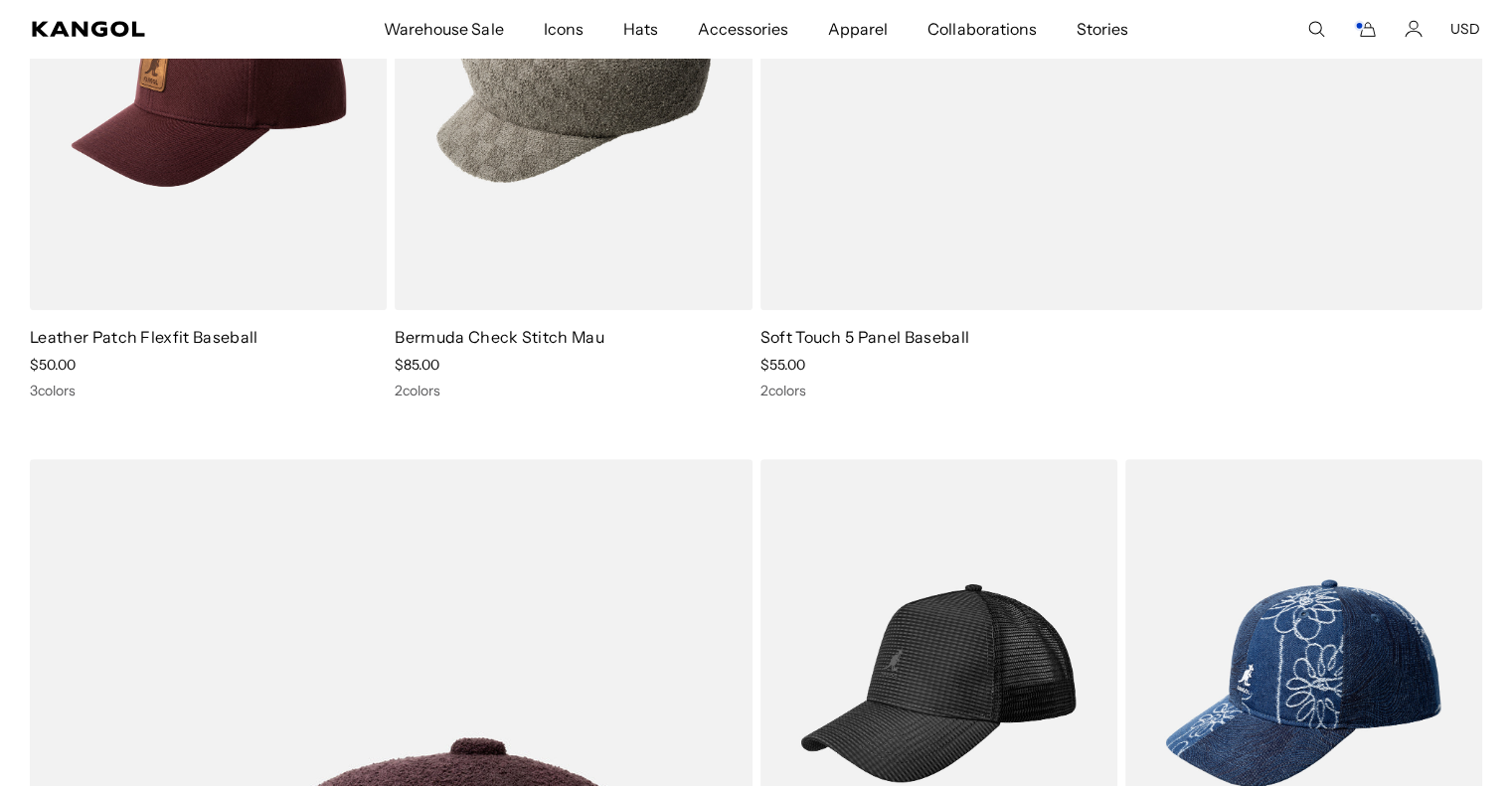scroll, scrollTop: 1085, scrollLeft: 0, axis: vertical 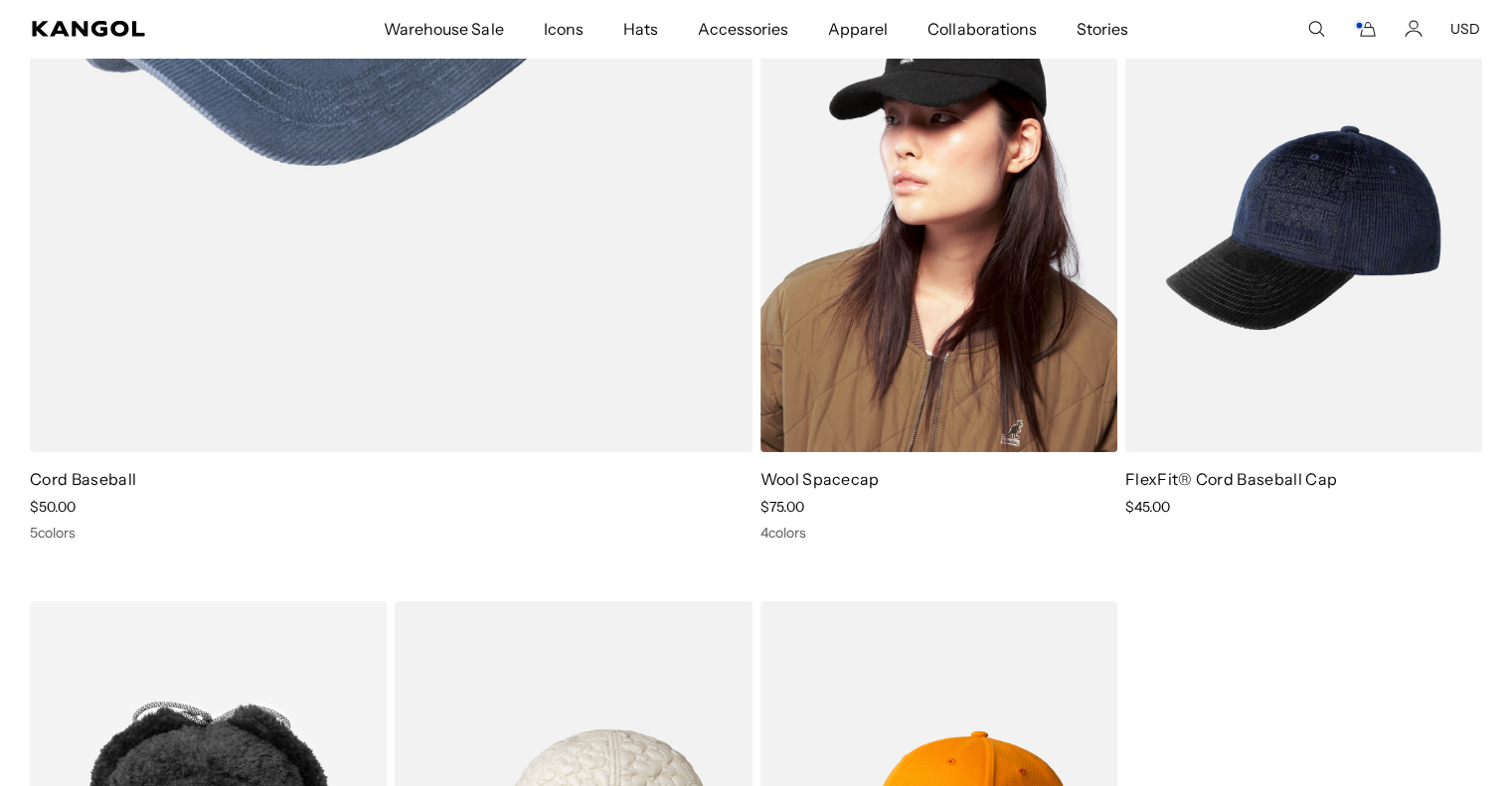 click at bounding box center (938, 228) 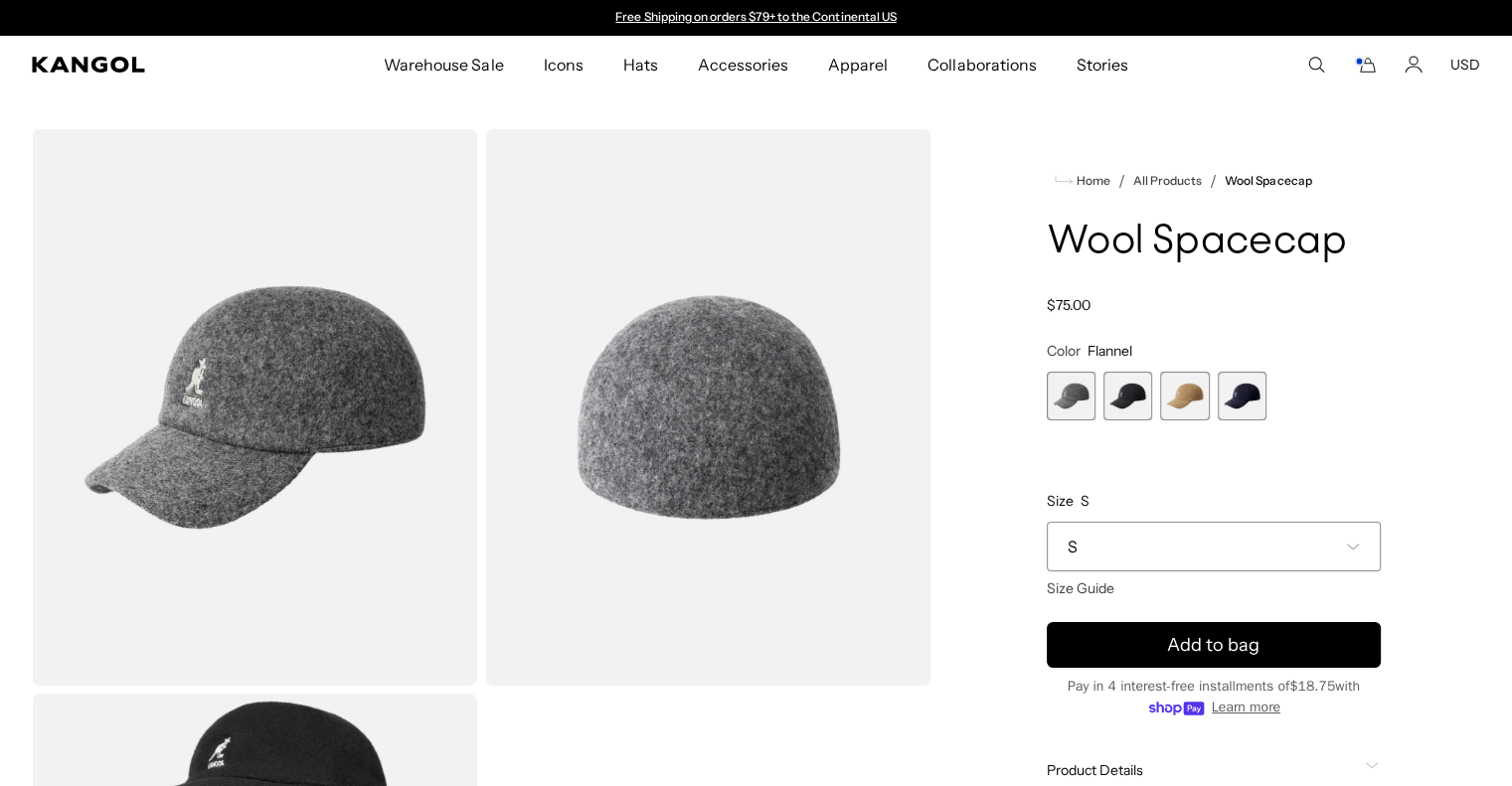 scroll, scrollTop: 0, scrollLeft: 0, axis: both 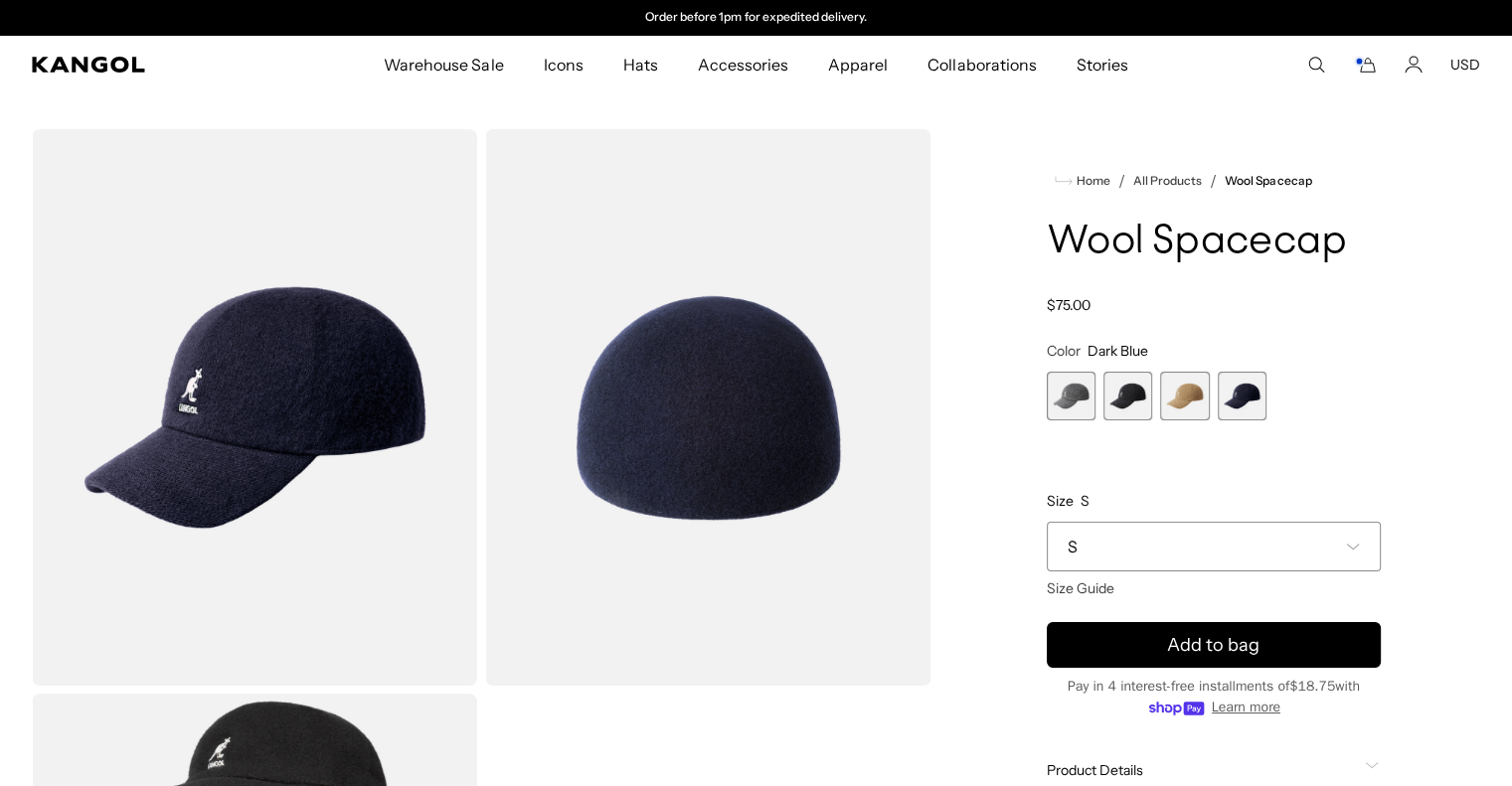 click at bounding box center (1127, 395) 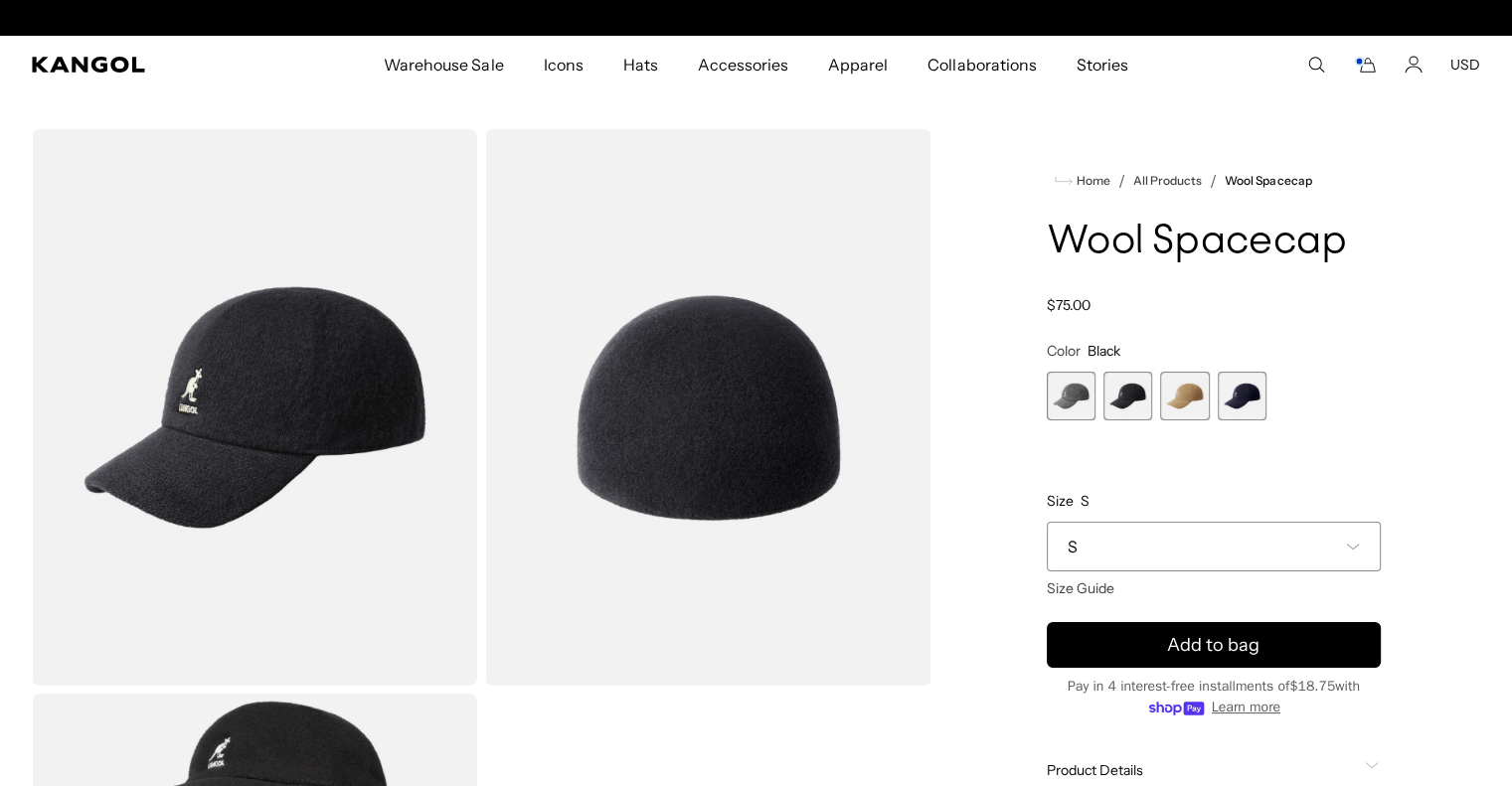 scroll, scrollTop: 0, scrollLeft: 0, axis: both 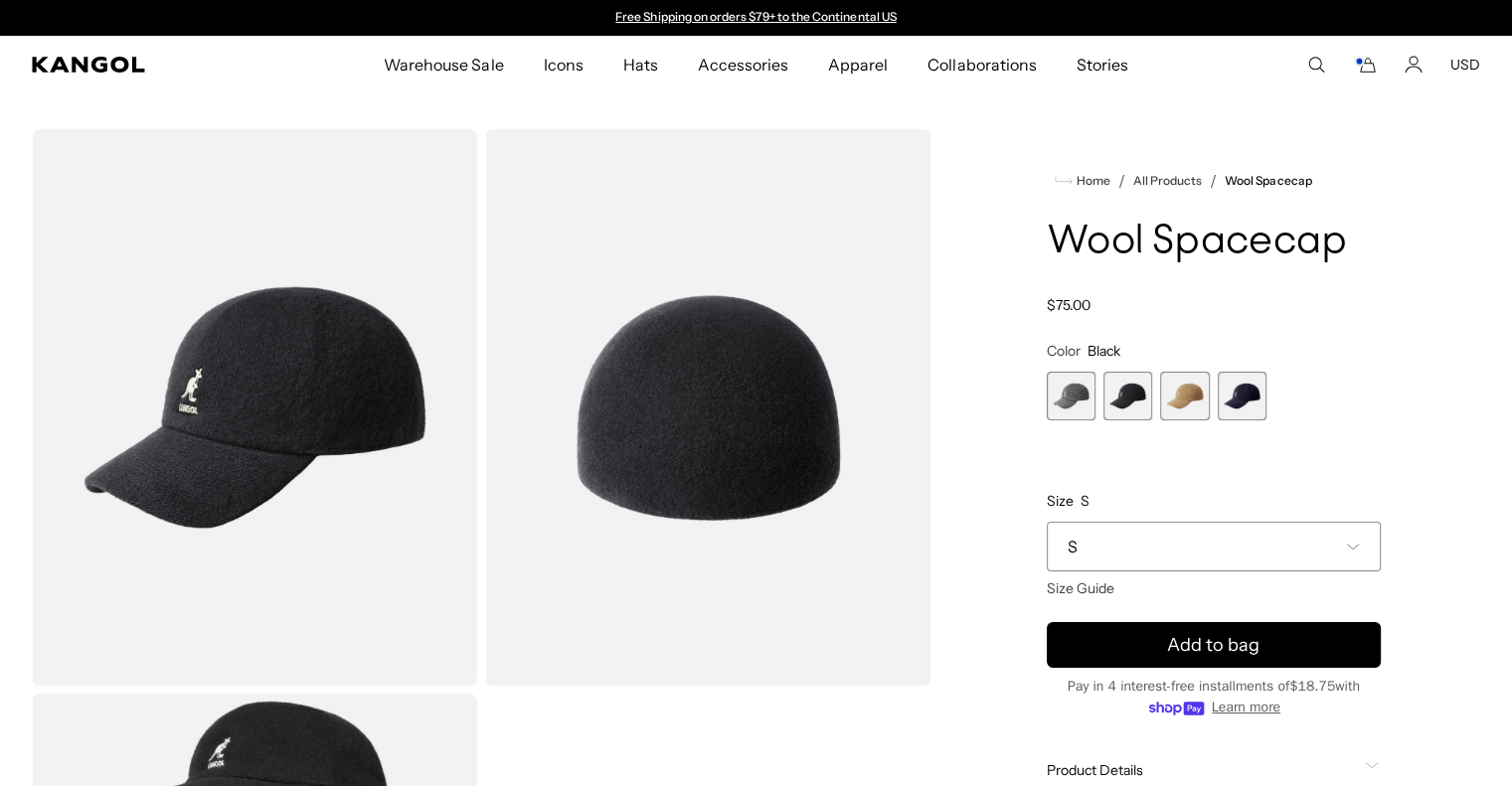 click on "S" at bounding box center (1214, 547) 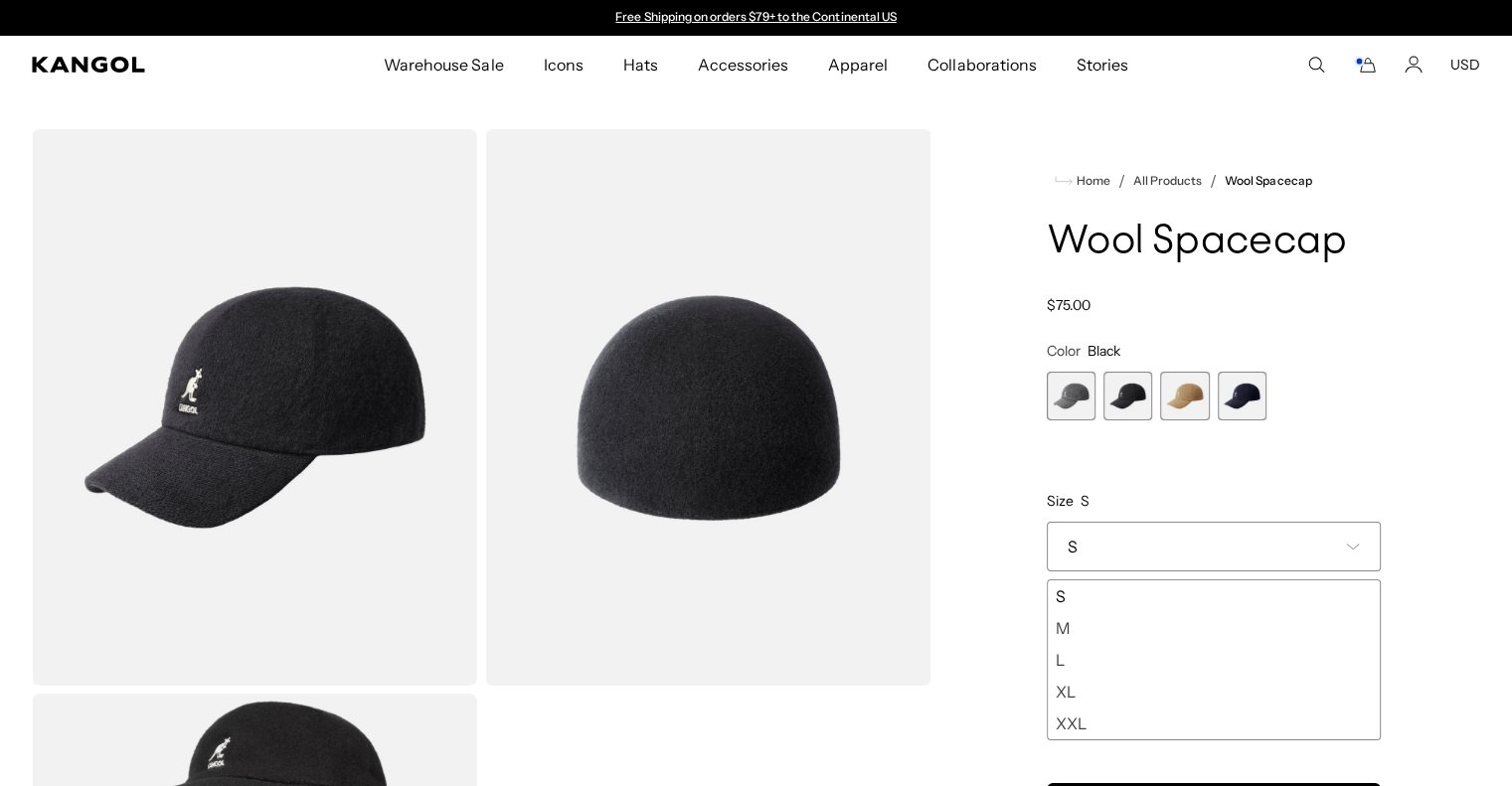click on "XL" at bounding box center [1214, 692] 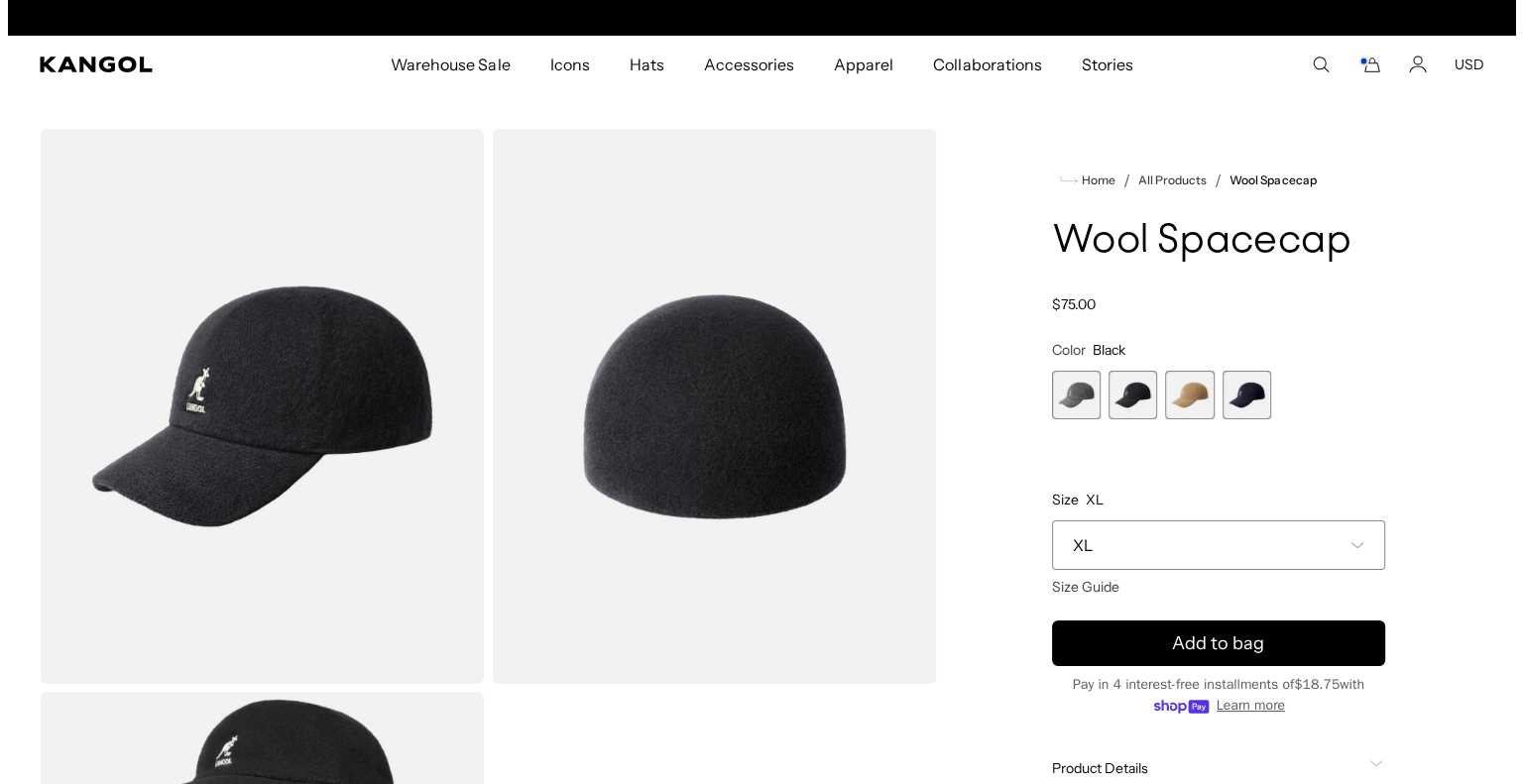 scroll, scrollTop: 0, scrollLeft: 409, axis: horizontal 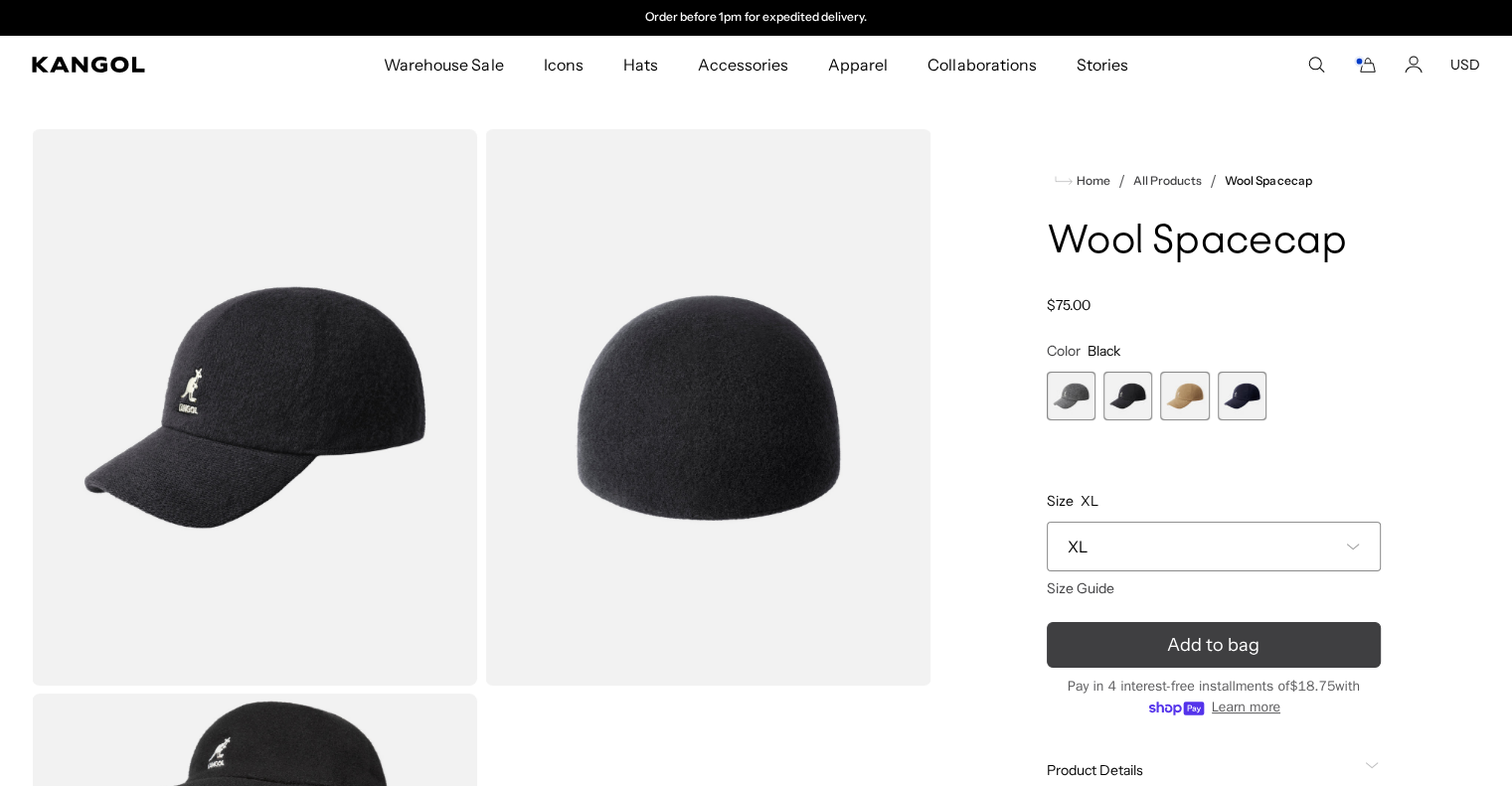 click on "Add to bag" at bounding box center [1214, 645] 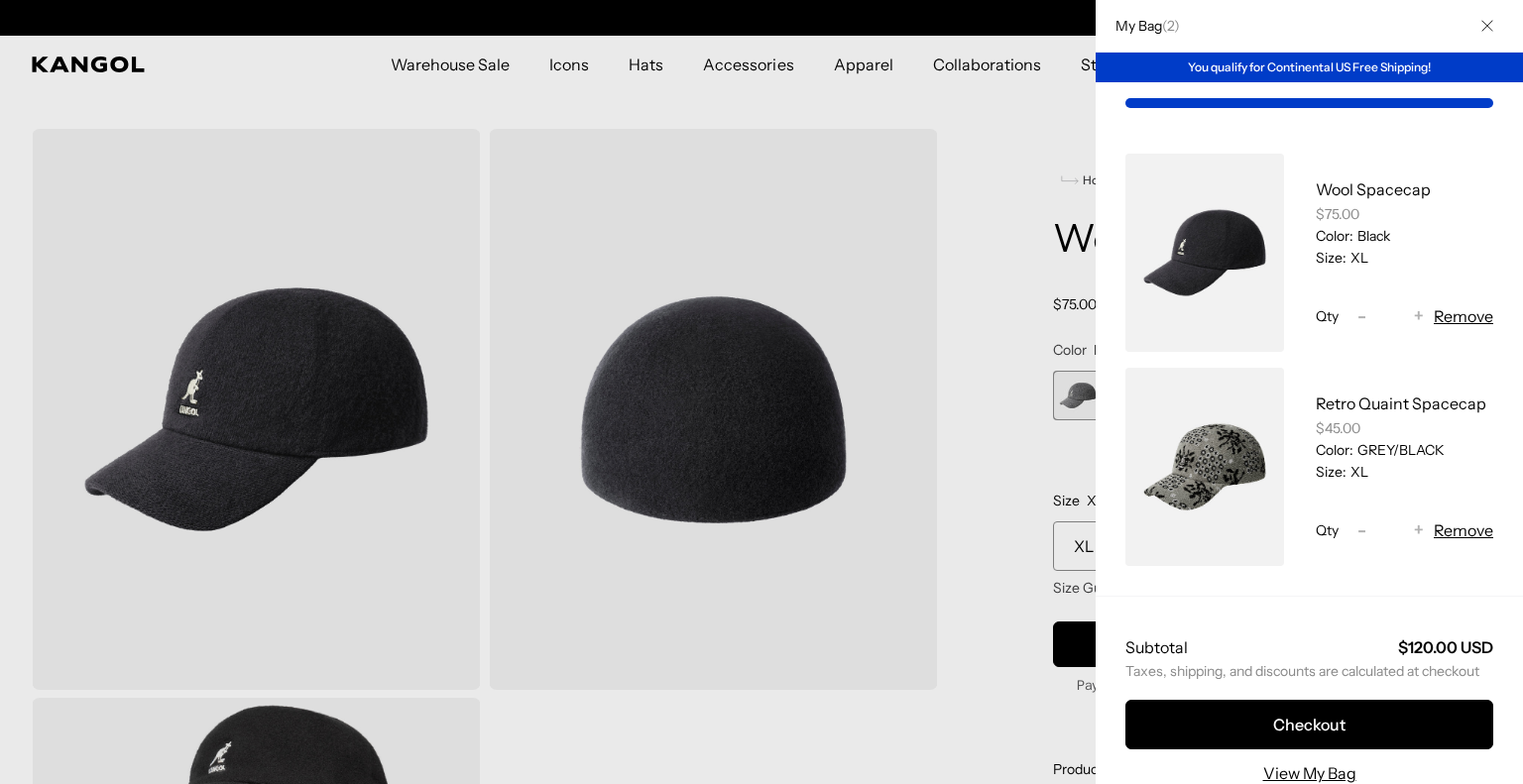 scroll, scrollTop: 0, scrollLeft: 0, axis: both 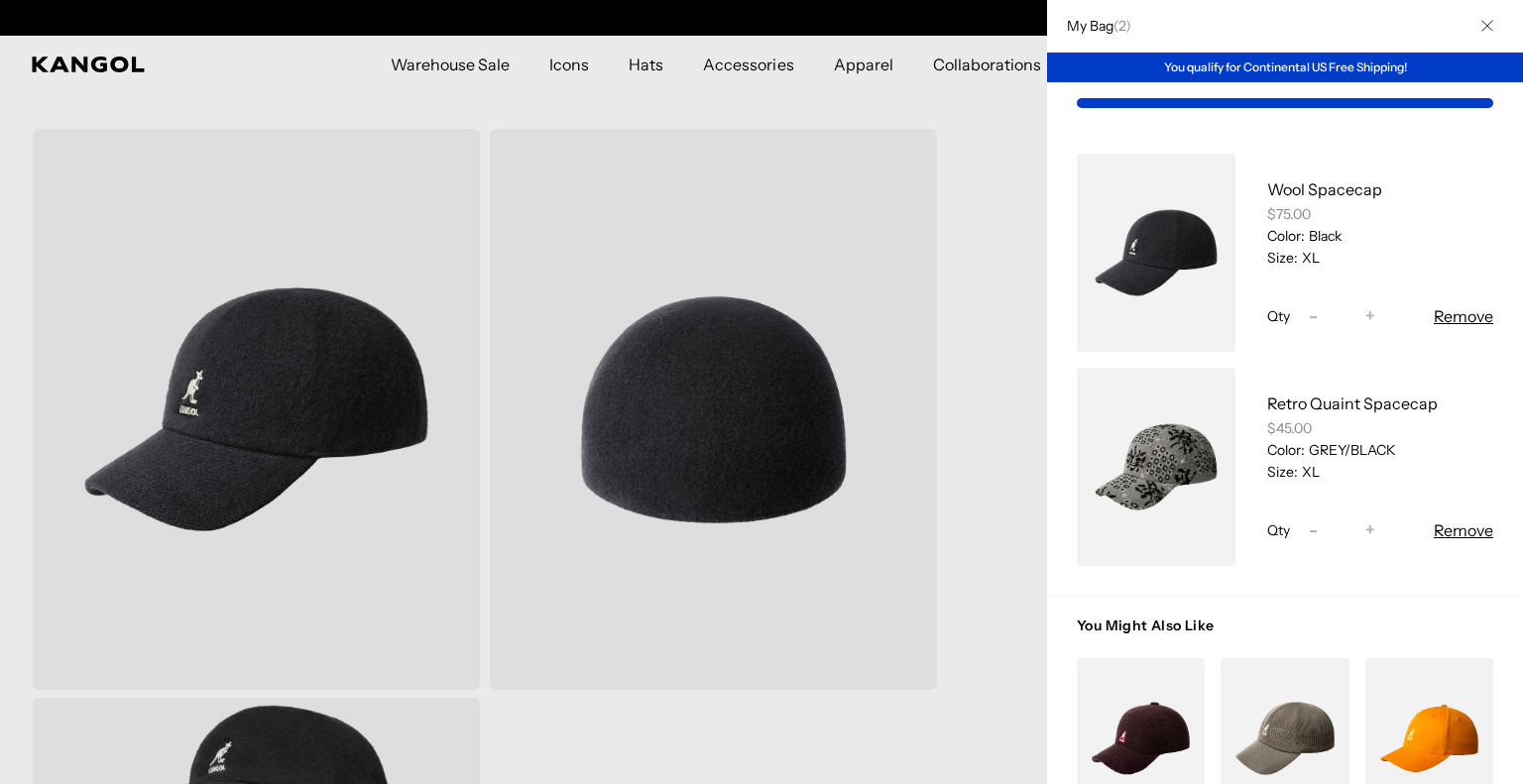 click at bounding box center [762, 392] 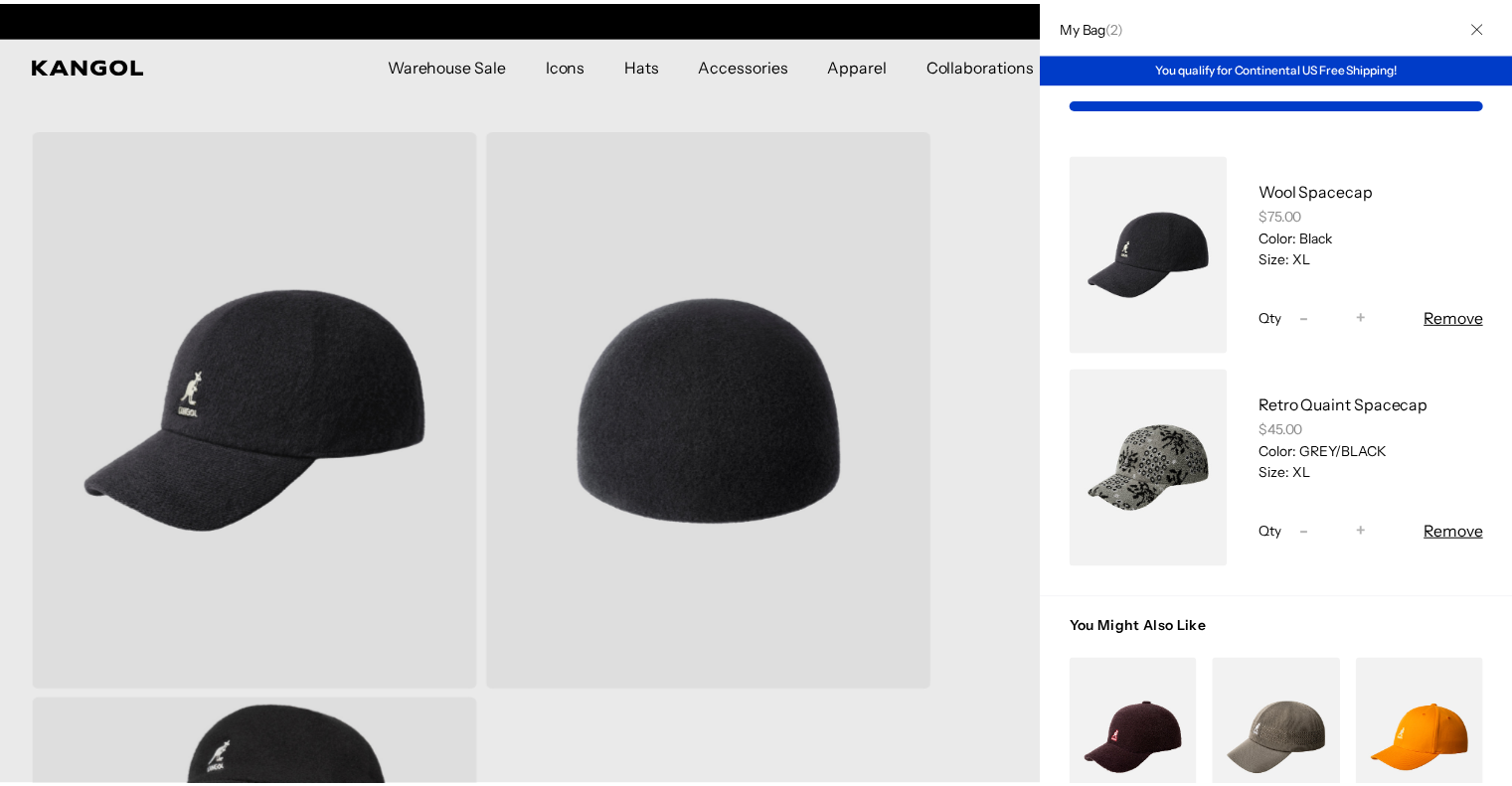 scroll, scrollTop: 0, scrollLeft: 410, axis: horizontal 